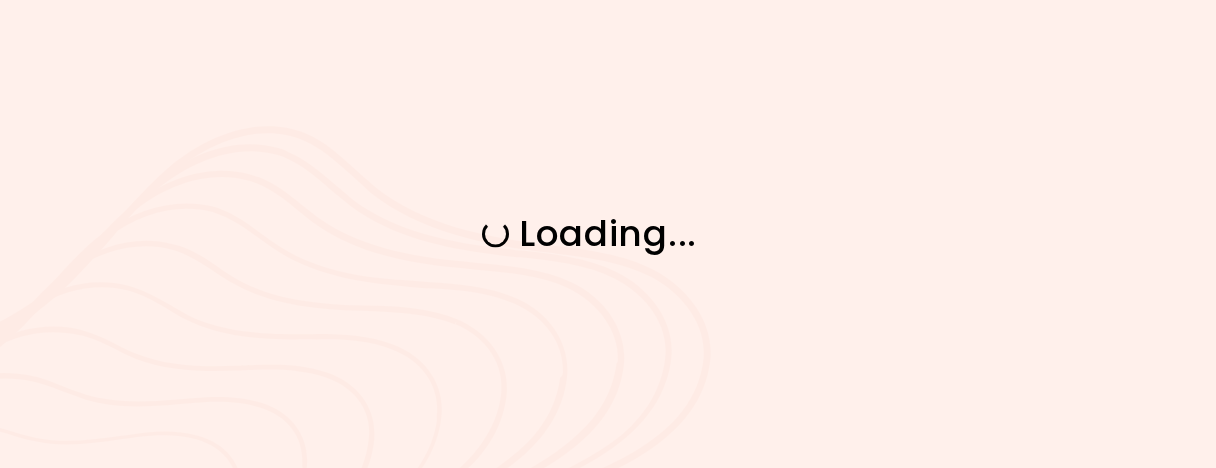scroll, scrollTop: 0, scrollLeft: 0, axis: both 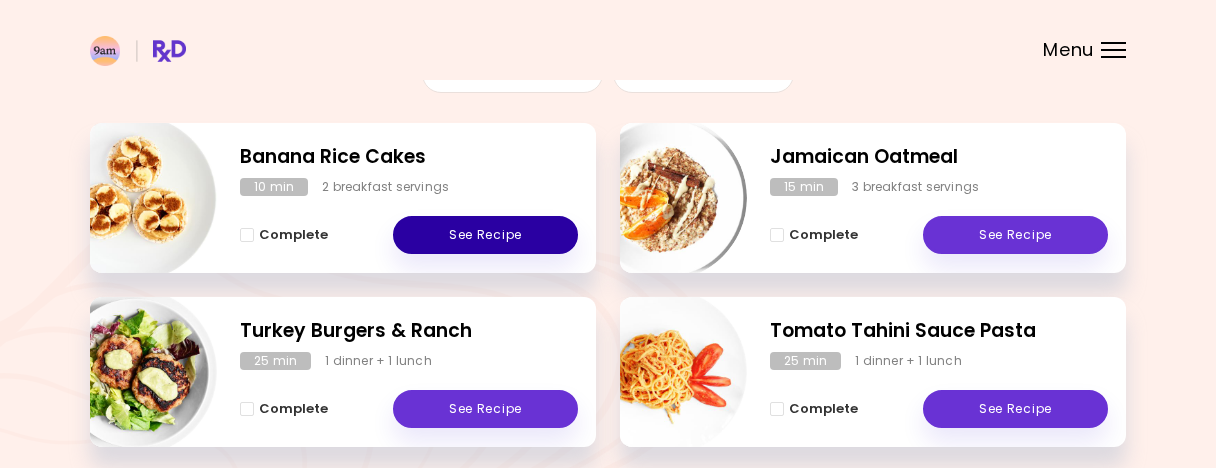click on "See Recipe" at bounding box center (485, 235) 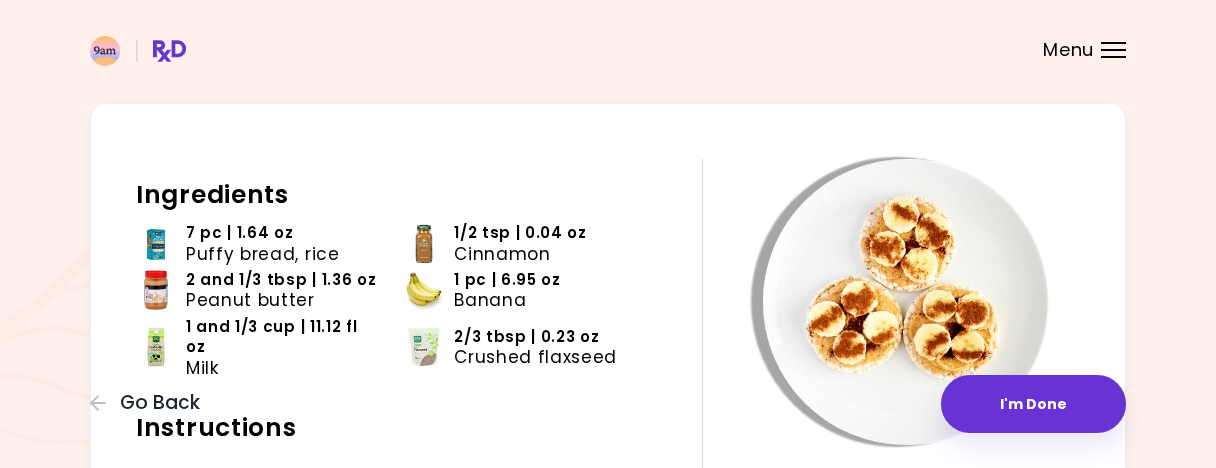 scroll, scrollTop: 48, scrollLeft: 0, axis: vertical 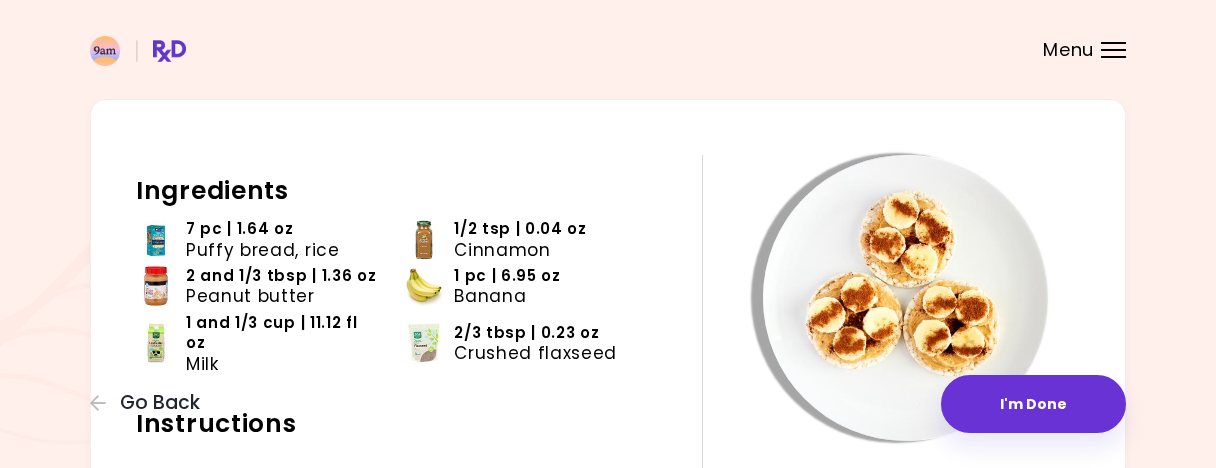 click at bounding box center (156, 240) 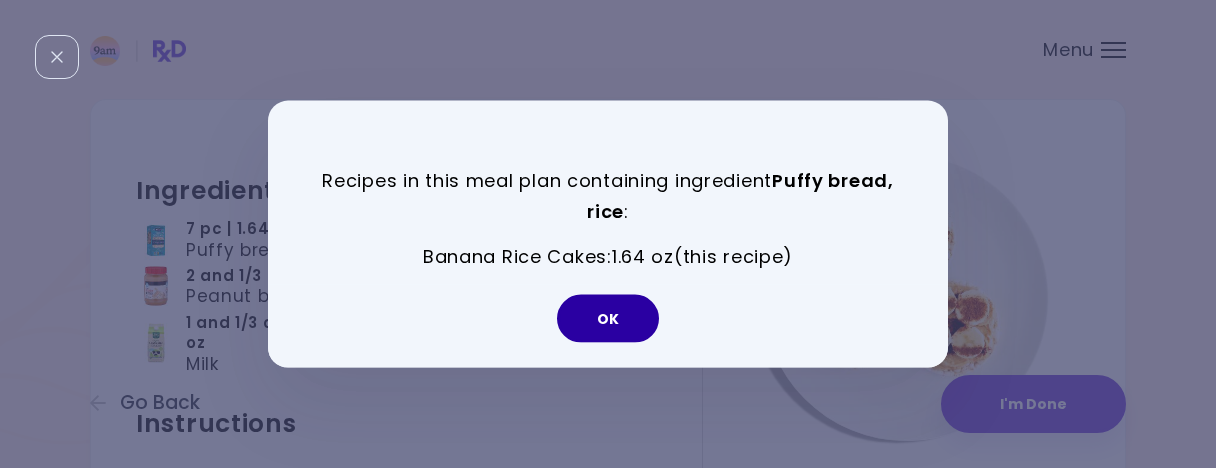 click on "OK" at bounding box center [608, 318] 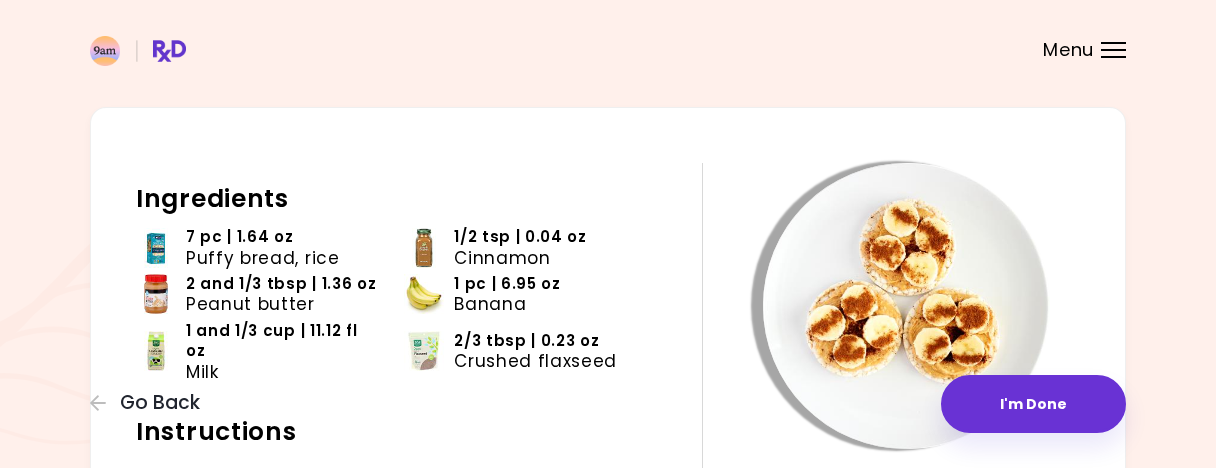 scroll, scrollTop: 0, scrollLeft: 0, axis: both 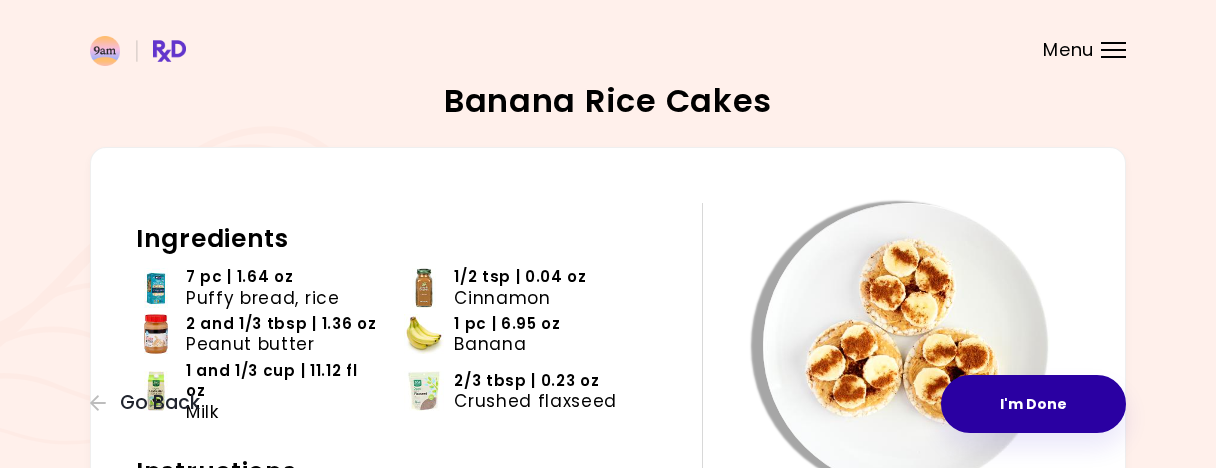 click on "I'm Done" at bounding box center [1033, 404] 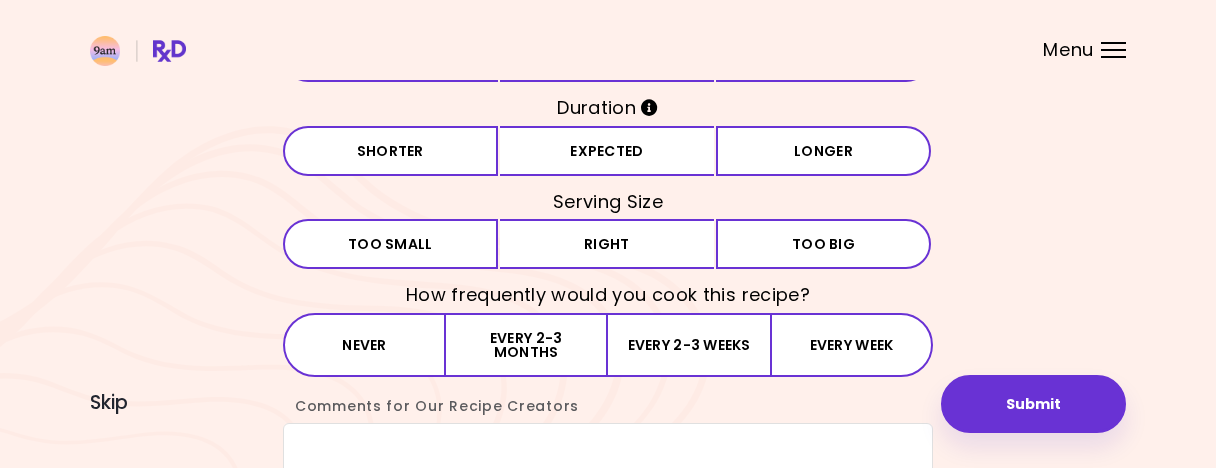 scroll, scrollTop: 181, scrollLeft: 0, axis: vertical 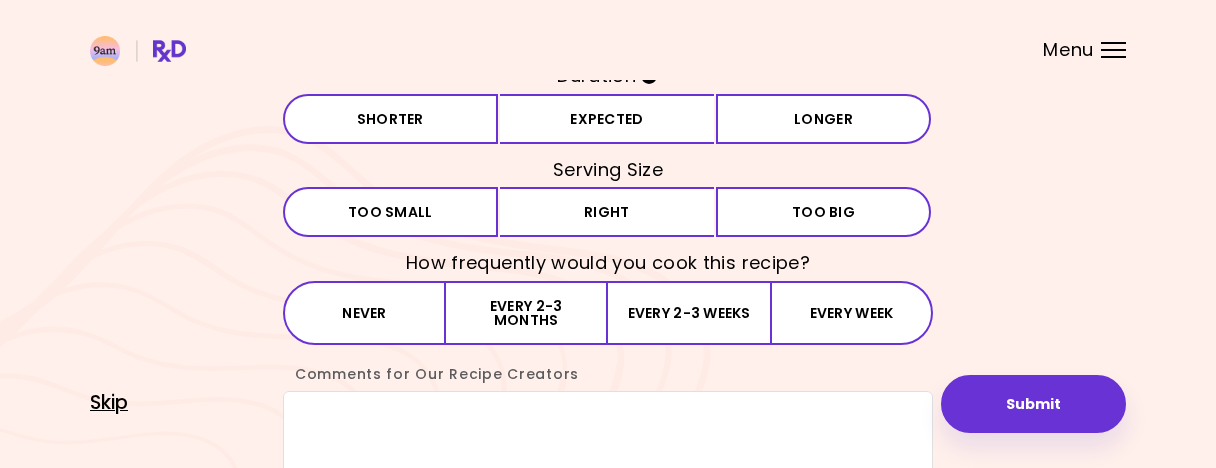 click on "Skip" at bounding box center [109, 403] 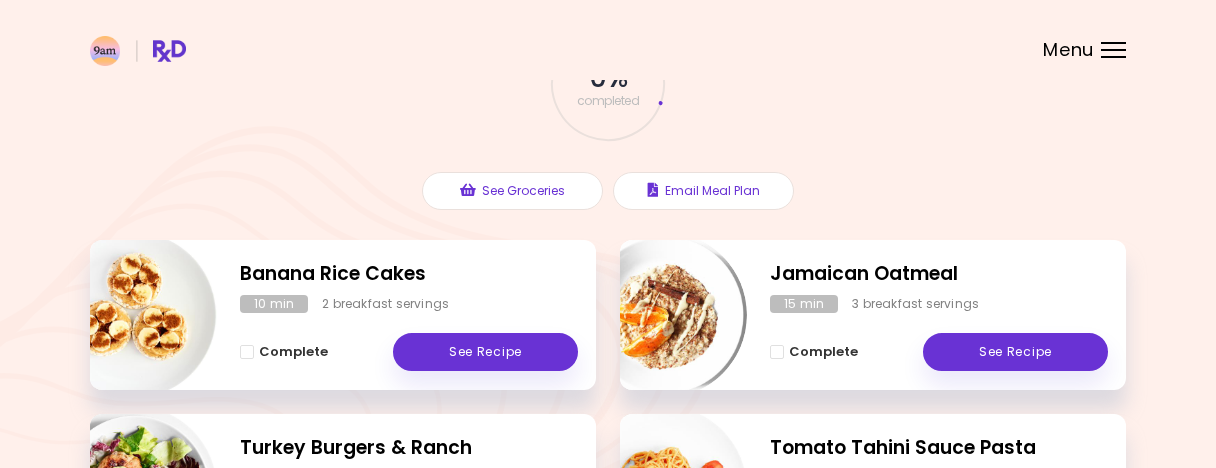 scroll, scrollTop: 219, scrollLeft: 0, axis: vertical 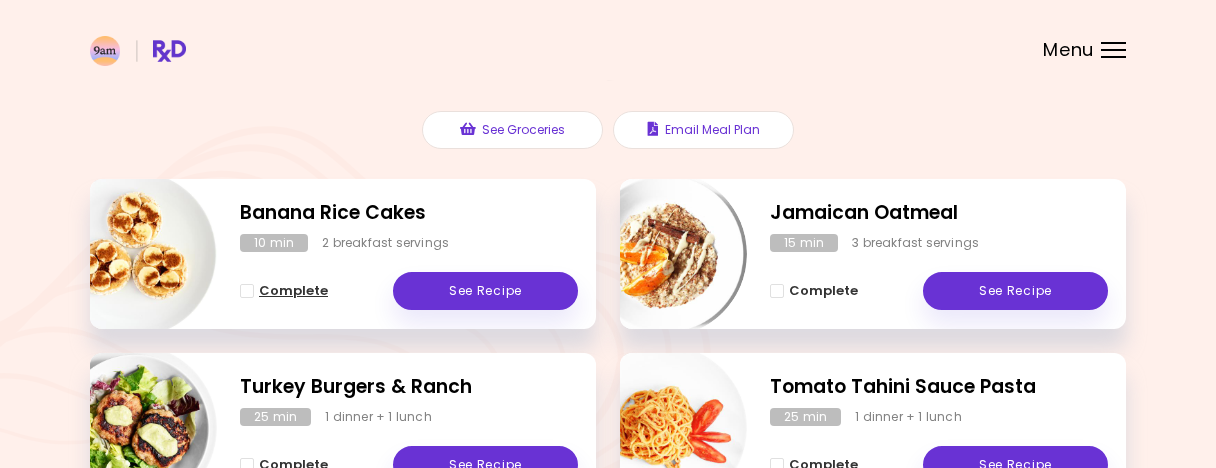 click on "Complete" at bounding box center (293, 291) 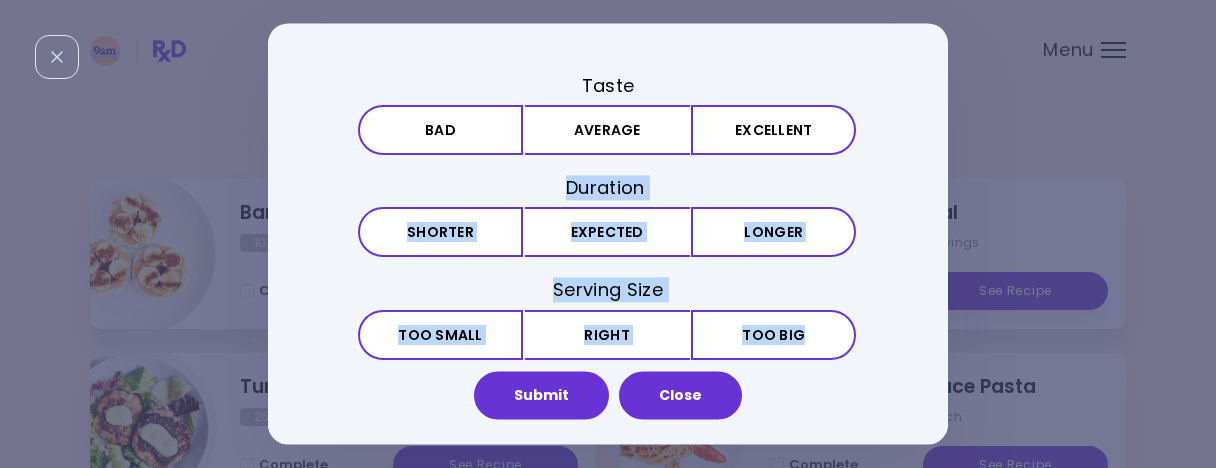 drag, startPoint x: 919, startPoint y: 158, endPoint x: 919, endPoint y: 347, distance: 189 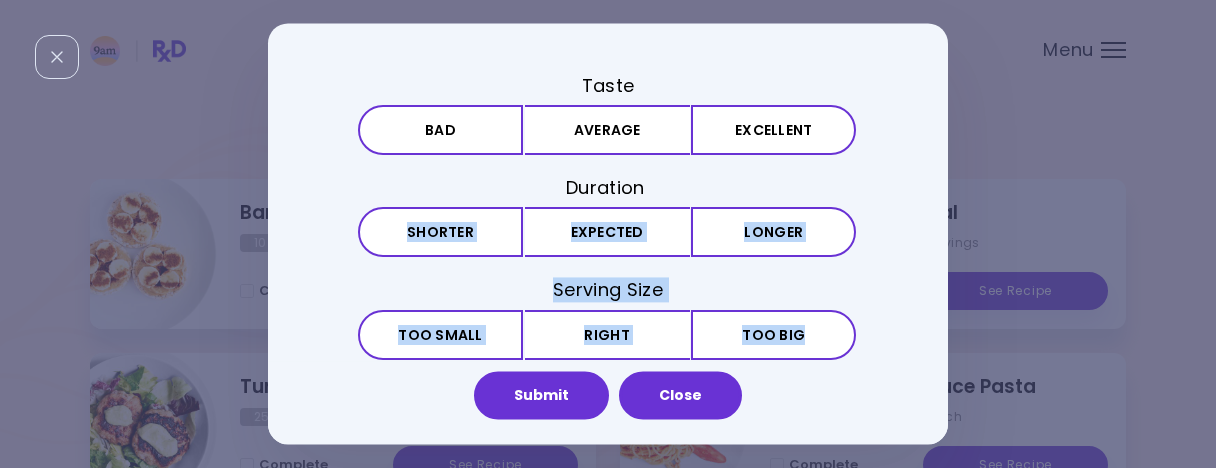 drag, startPoint x: 920, startPoint y: 187, endPoint x: 921, endPoint y: 332, distance: 145.00345 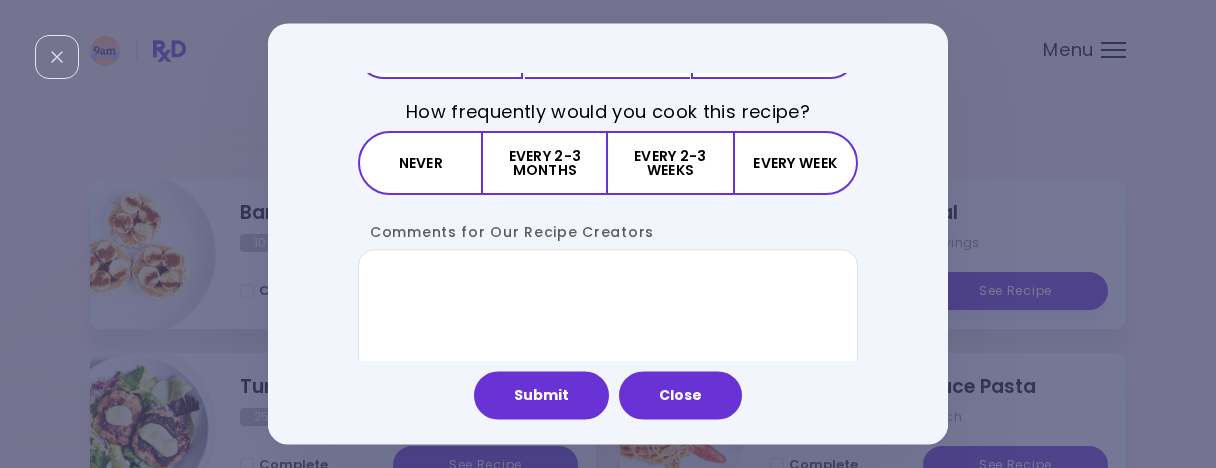 scroll, scrollTop: 0, scrollLeft: 0, axis: both 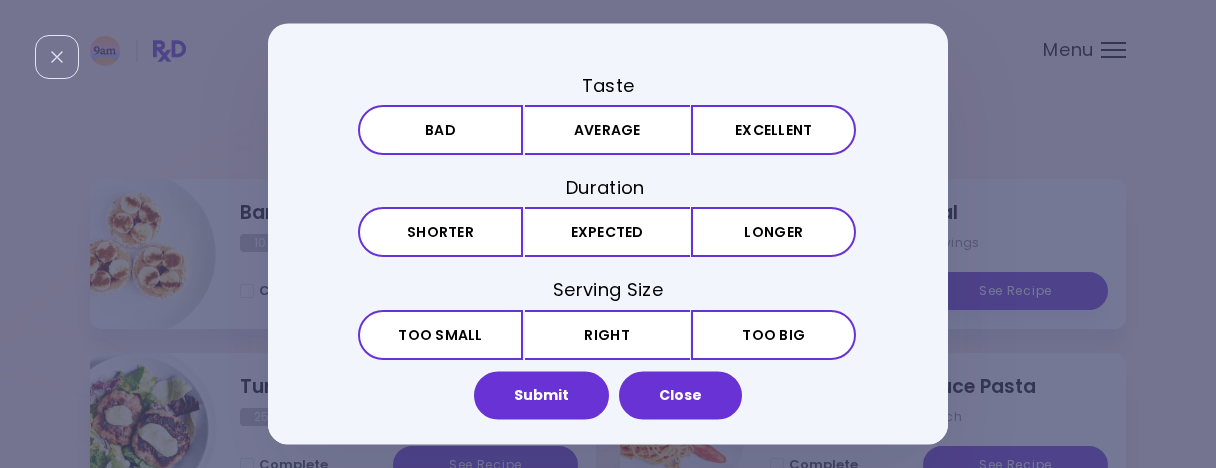 click on "Taste Bad Average Excellent Duration   Shorter Expected Longer Serving Size Small Too small Right Big Too big How frequently would you cook this recipe? Never Every 2-3 months Every 2-3 weeks Every week Comments for Our Recipe Creators Submit Close" at bounding box center [608, 233] 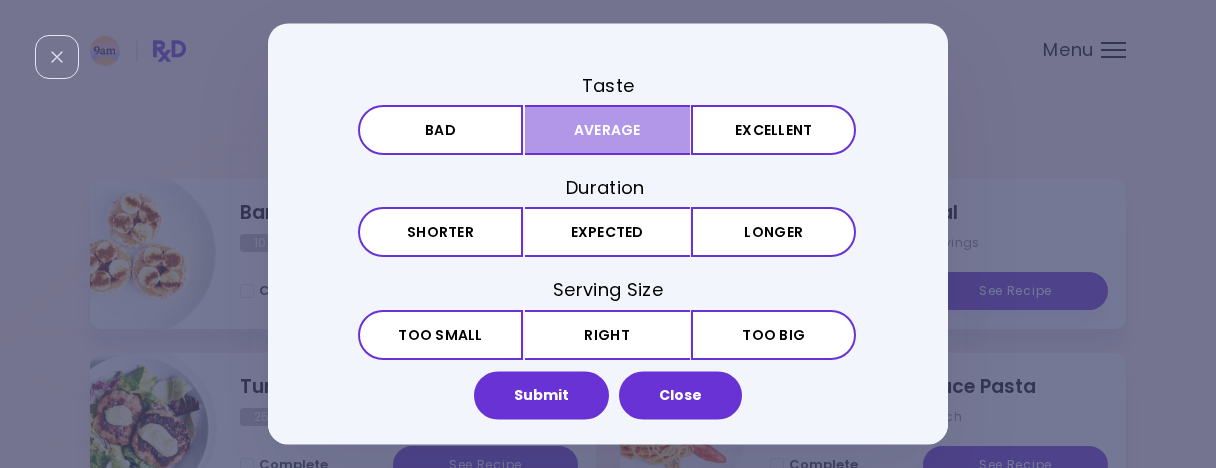 click on "Average" at bounding box center (607, 131) 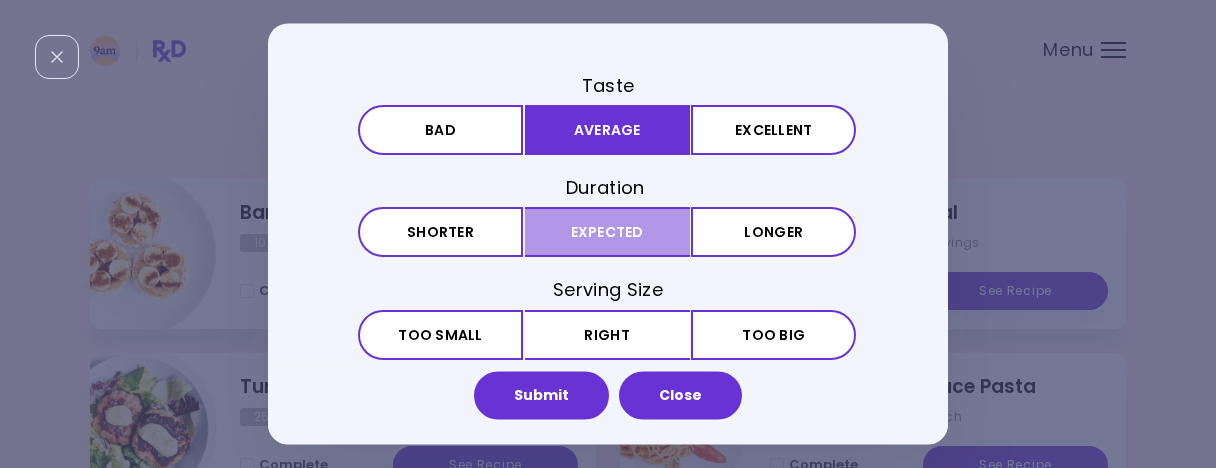 click on "Expected" at bounding box center [607, 233] 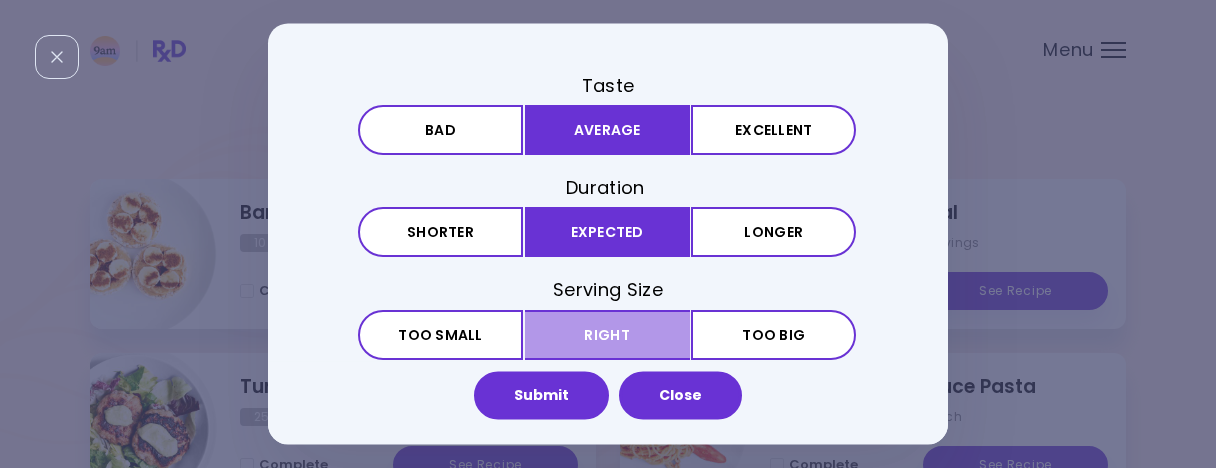 click on "Right" at bounding box center [607, 335] 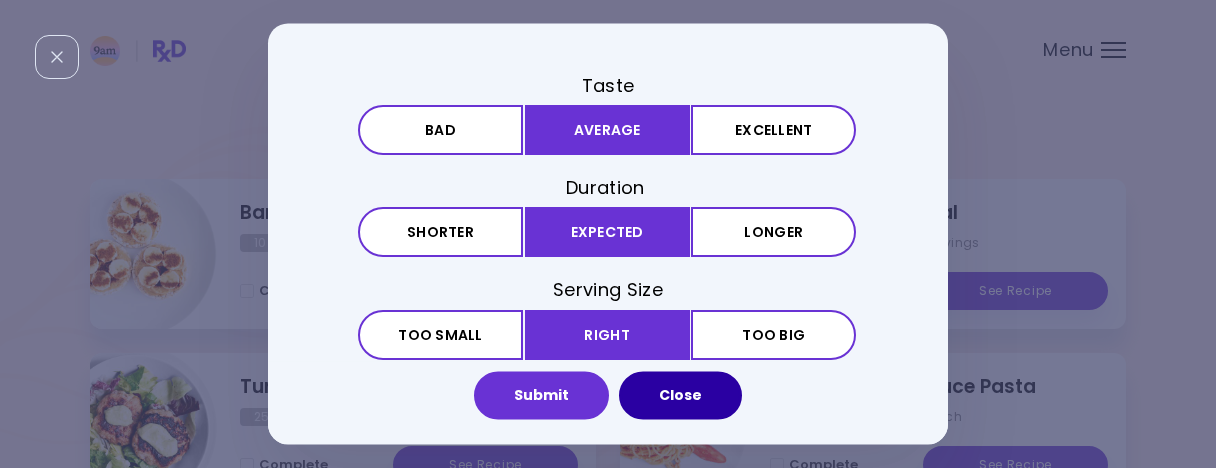 click on "Close" at bounding box center [680, 396] 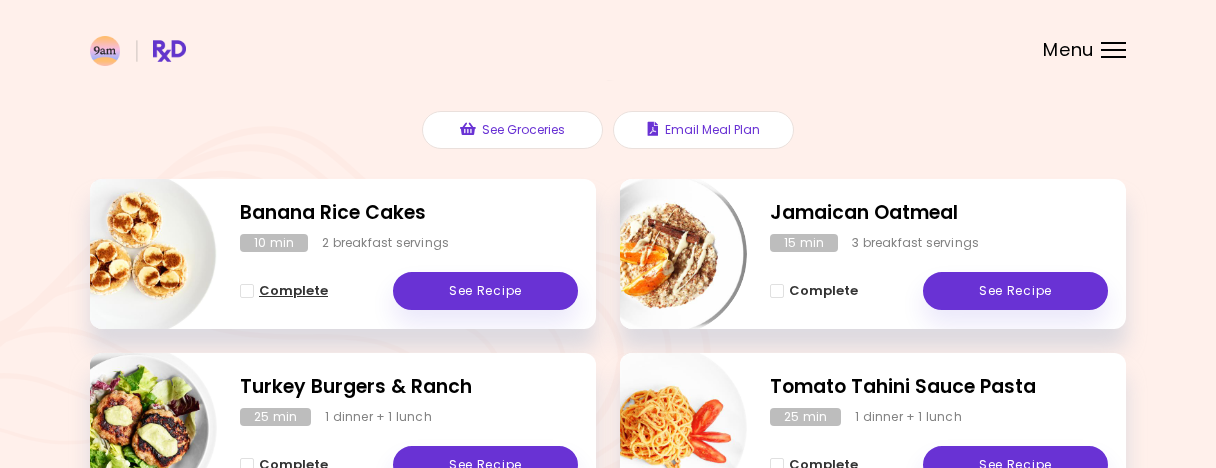 click on "Complete" at bounding box center (293, 291) 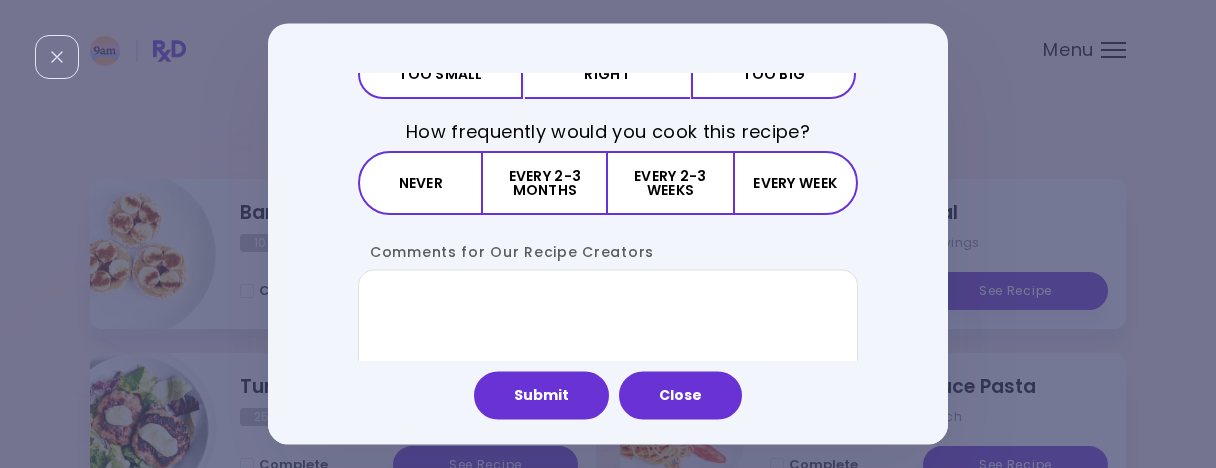 scroll, scrollTop: 281, scrollLeft: 0, axis: vertical 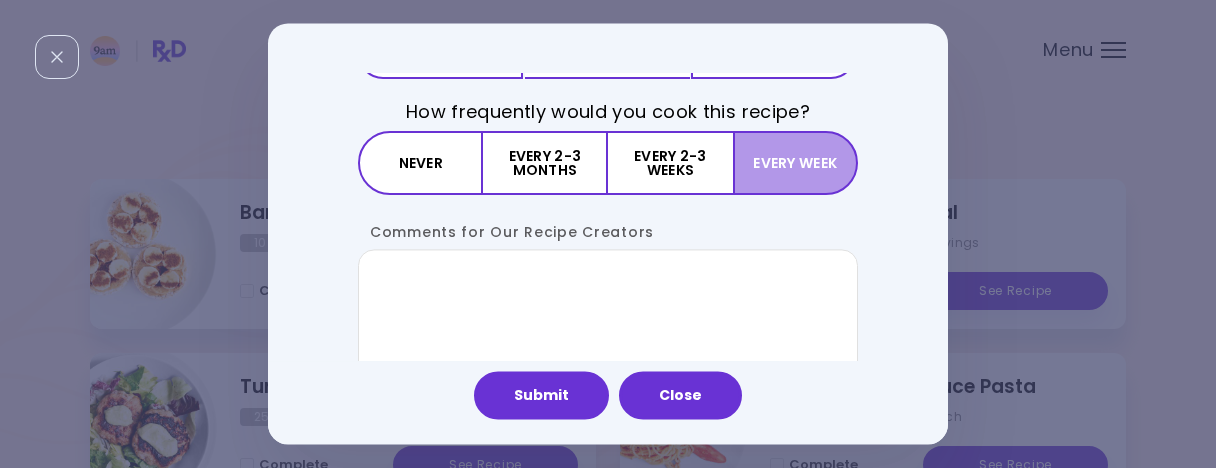 click on "Every week" at bounding box center [795, 163] 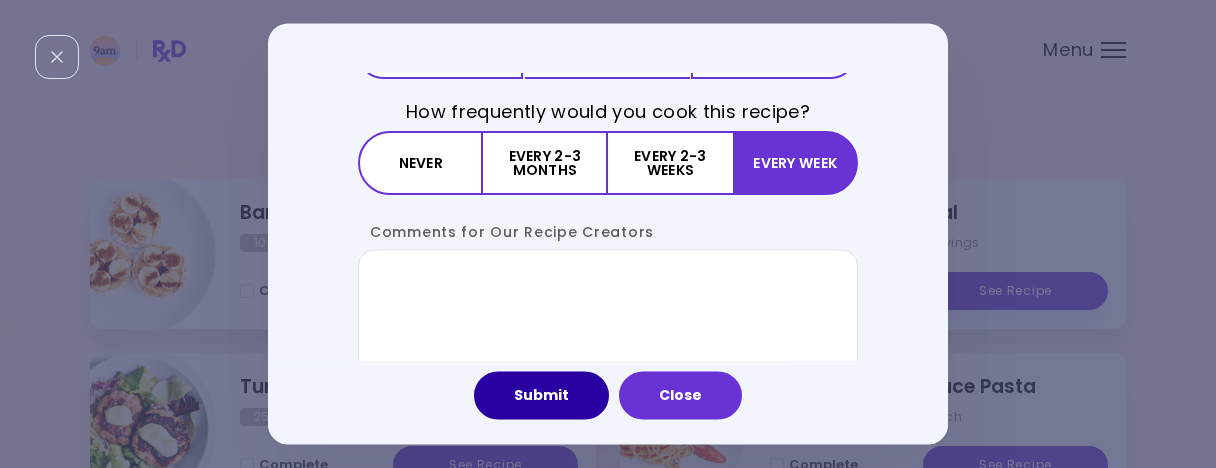 click on "Submit" at bounding box center (541, 396) 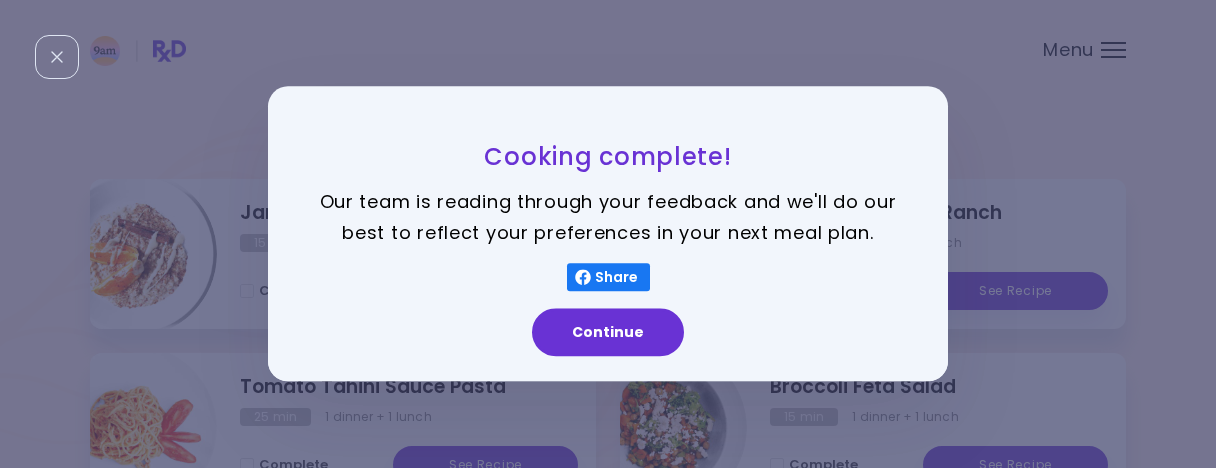 scroll, scrollTop: 0, scrollLeft: 0, axis: both 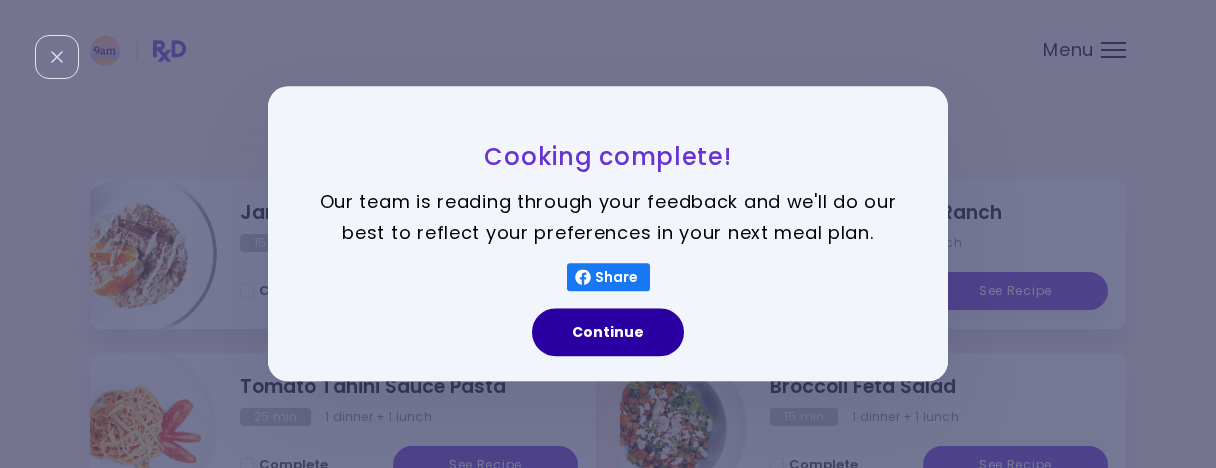 click on "Continue" at bounding box center [608, 333] 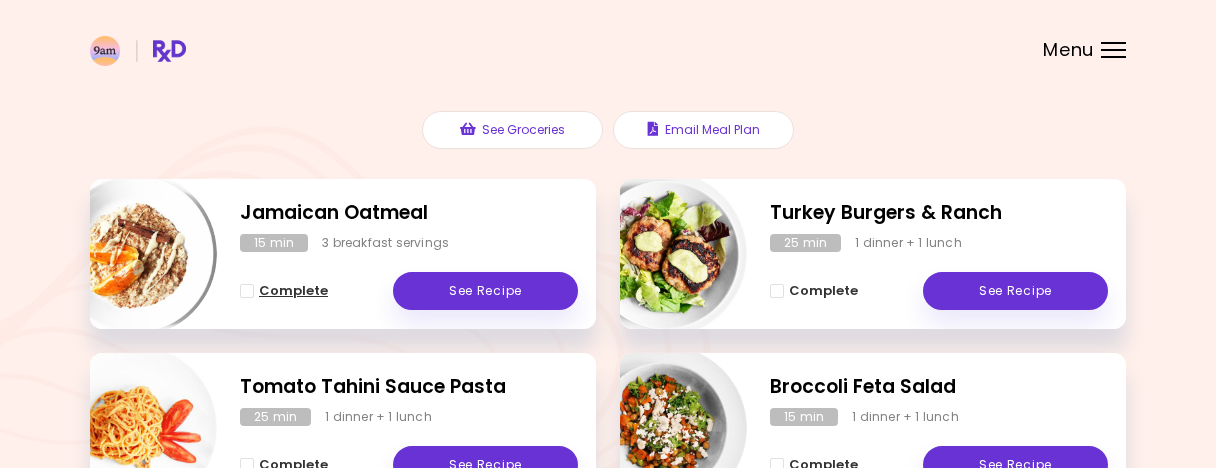 click on "Complete" at bounding box center [293, 291] 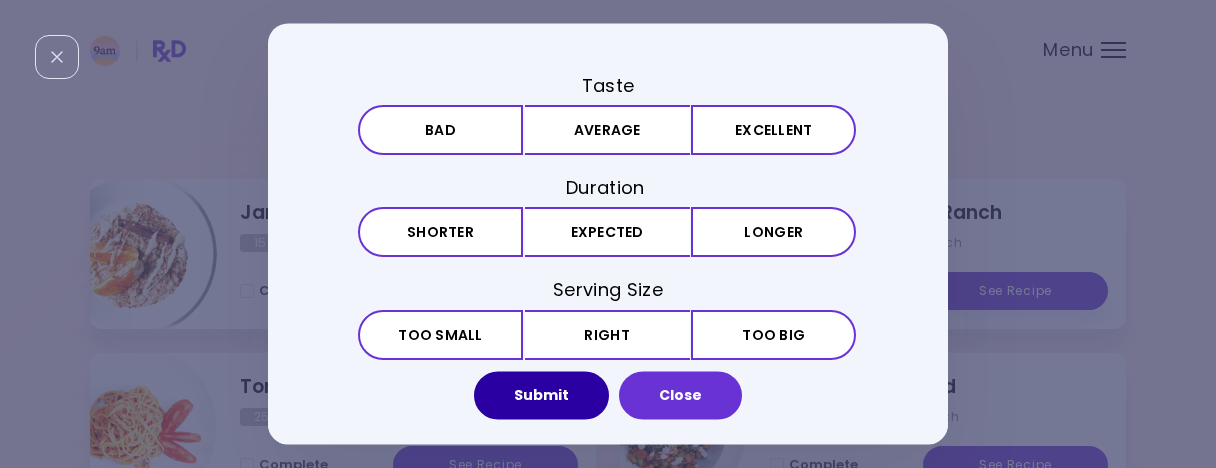 click on "Submit" at bounding box center (541, 396) 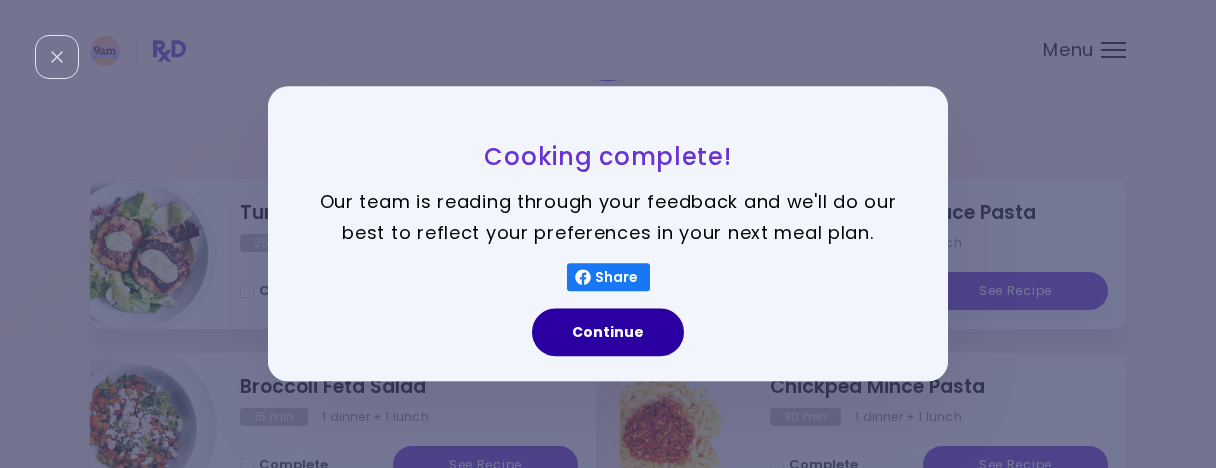 click on "Continue" at bounding box center (608, 333) 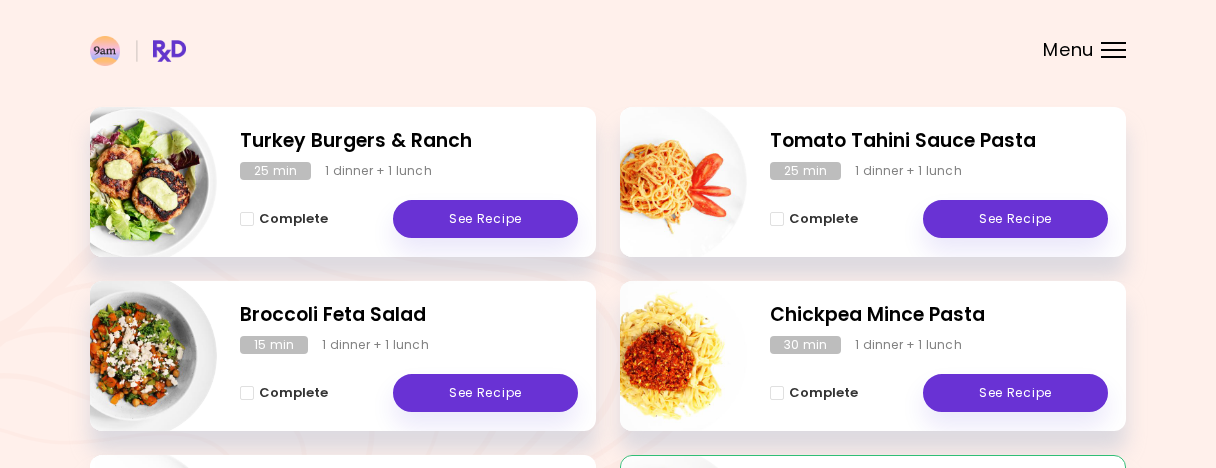 scroll, scrollTop: 290, scrollLeft: 0, axis: vertical 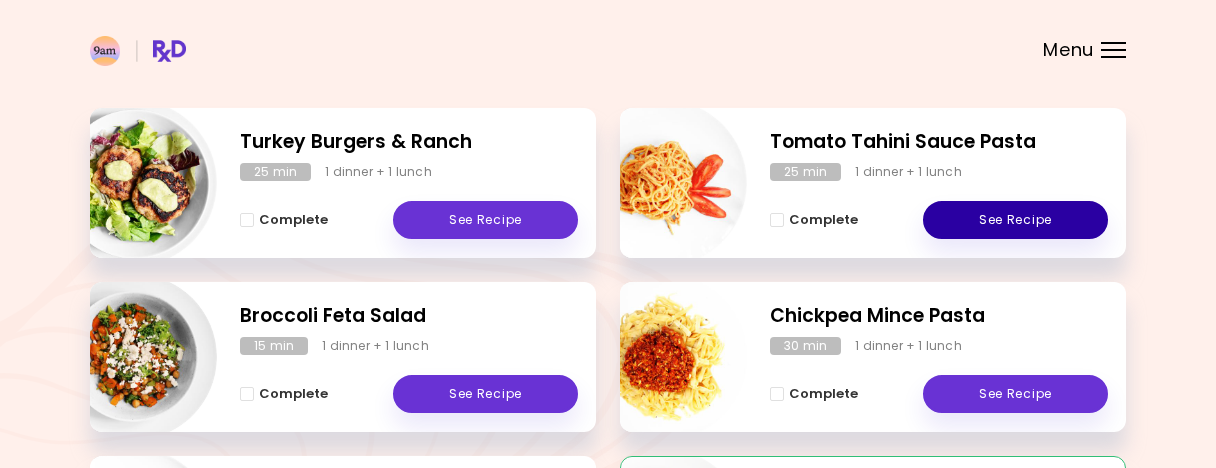 click on "See Recipe" at bounding box center (1015, 220) 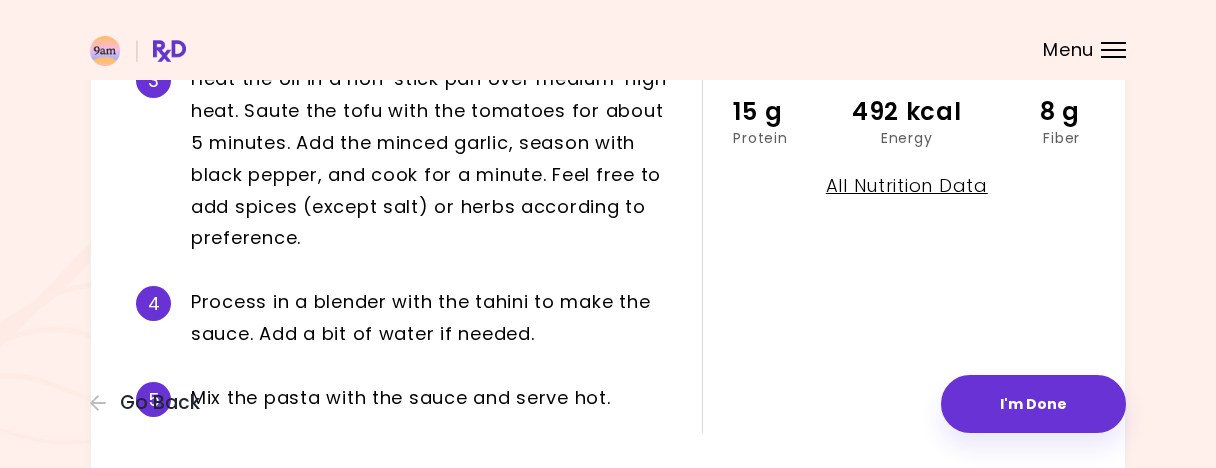 scroll, scrollTop: 726, scrollLeft: 0, axis: vertical 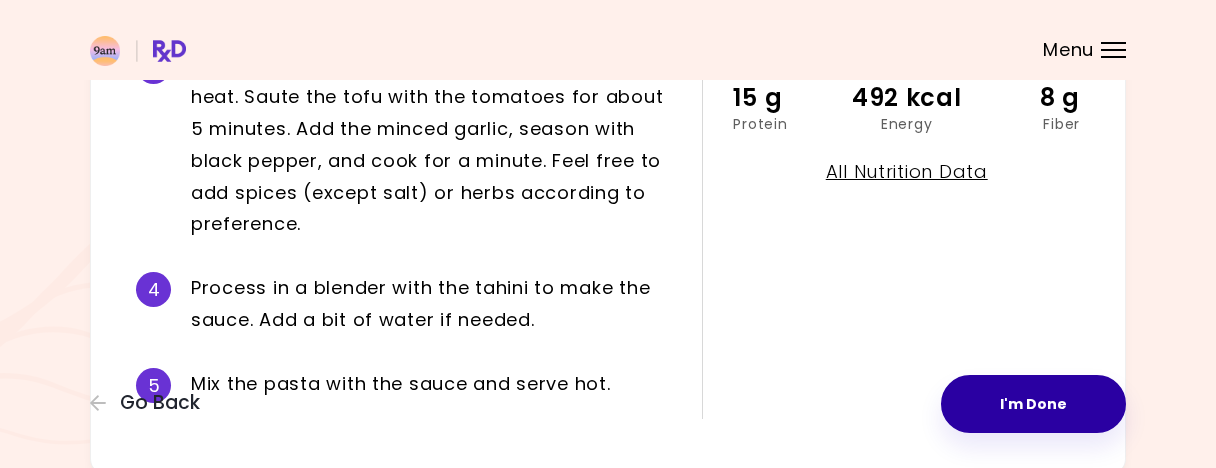 click on "I'm Done" at bounding box center (1033, 404) 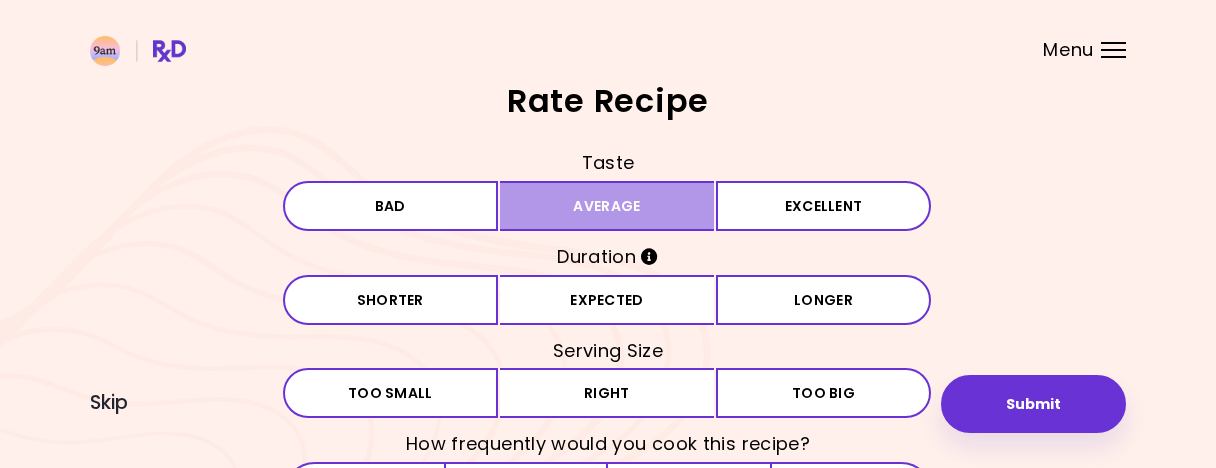 click on "Average" at bounding box center [607, 206] 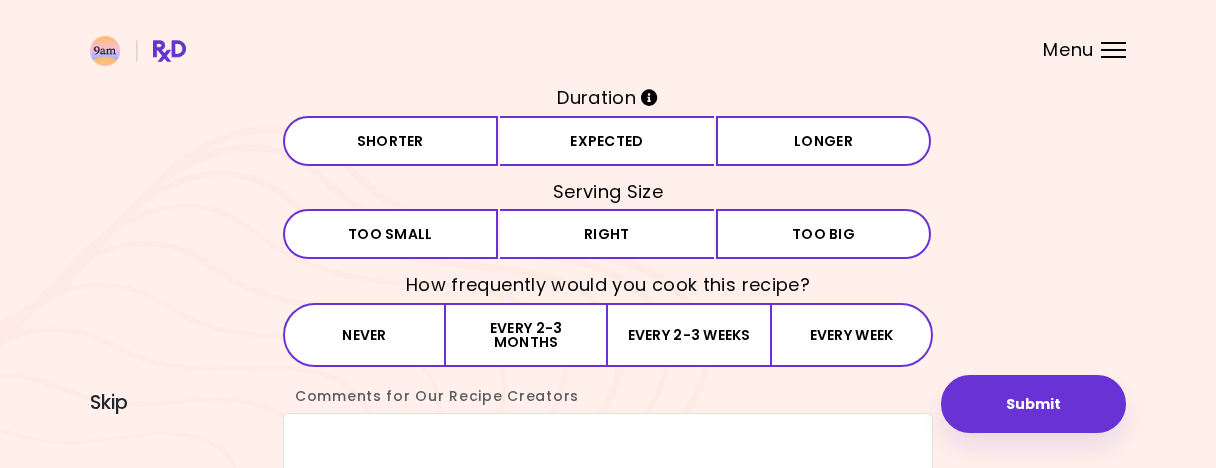 scroll, scrollTop: 161, scrollLeft: 0, axis: vertical 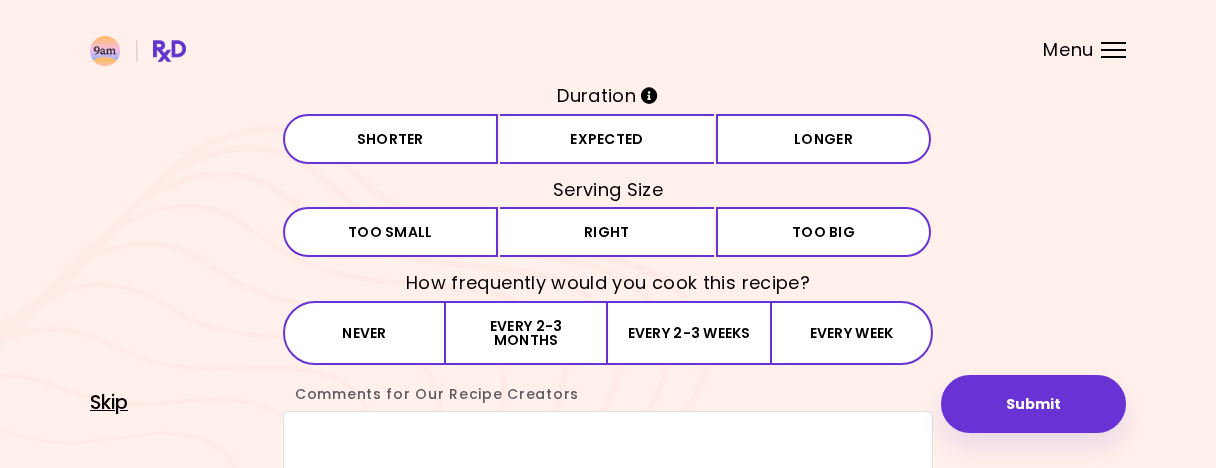 click on "Skip" at bounding box center [109, 403] 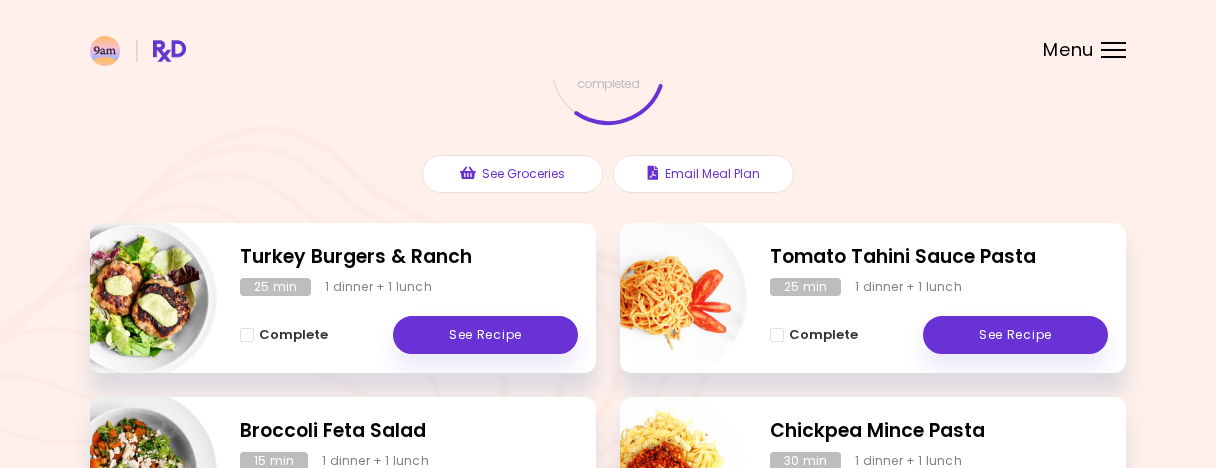 scroll, scrollTop: 259, scrollLeft: 0, axis: vertical 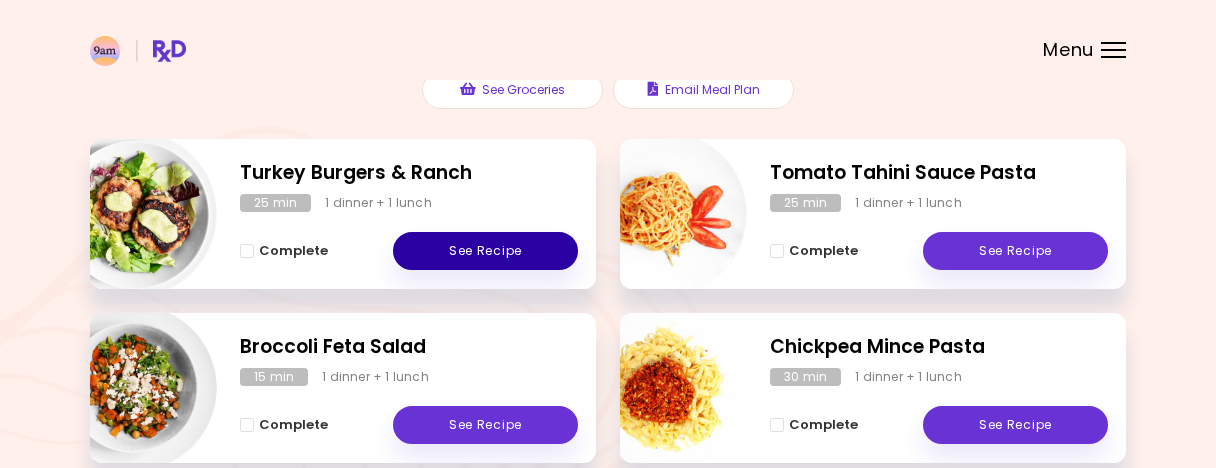 click on "See Recipe" at bounding box center [485, 251] 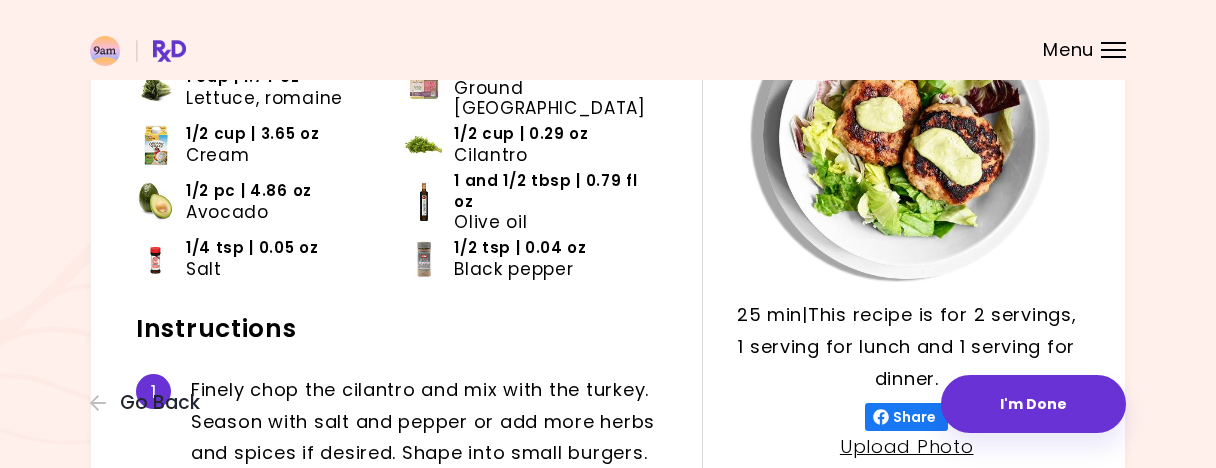 scroll, scrollTop: 256, scrollLeft: 0, axis: vertical 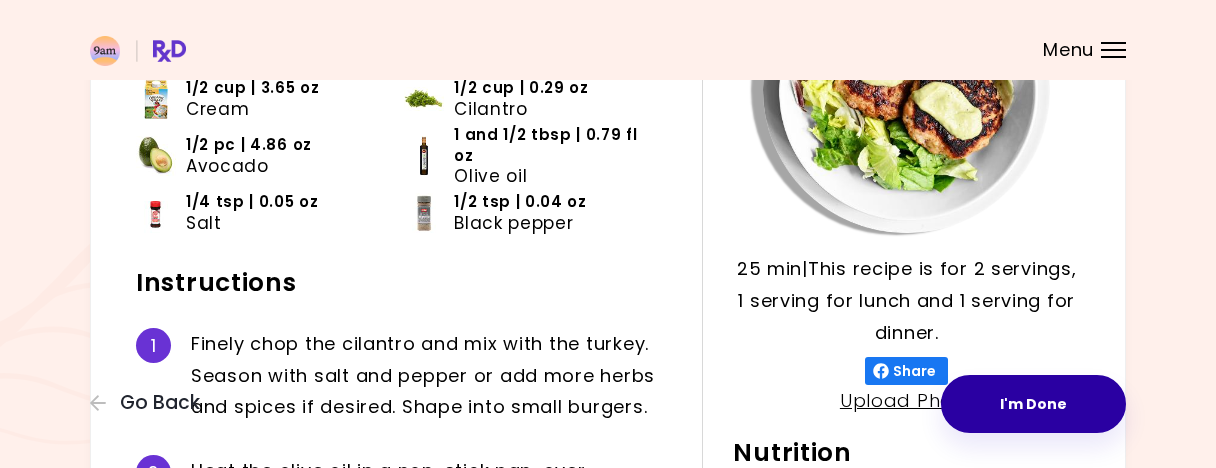 click on "I'm Done" at bounding box center (1033, 404) 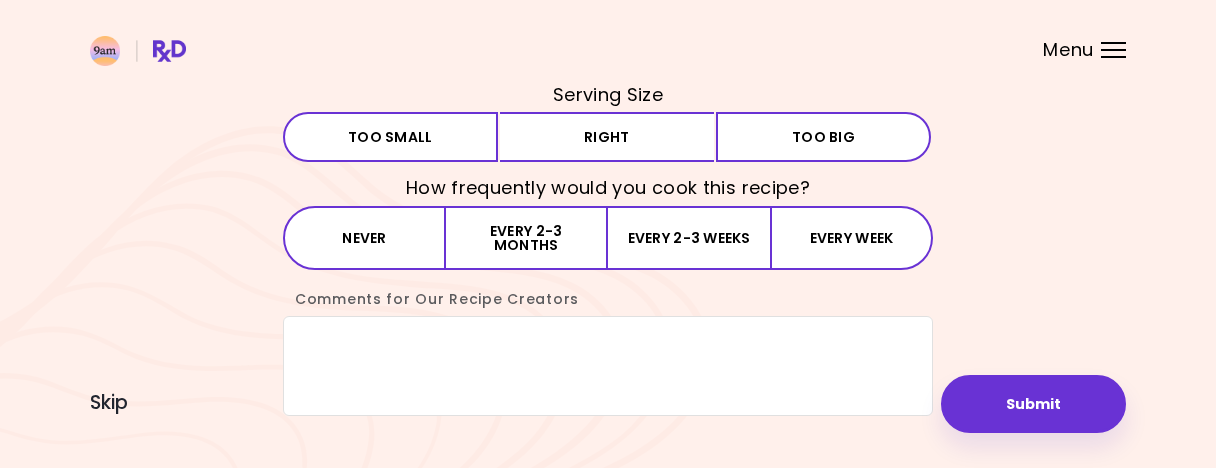 scroll, scrollTop: 0, scrollLeft: 0, axis: both 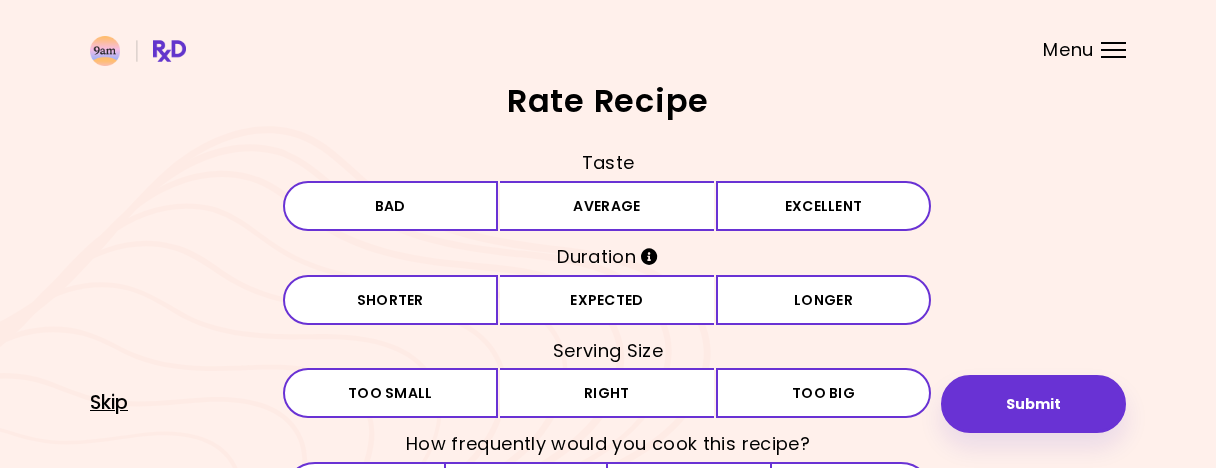 click on "Skip" at bounding box center [109, 403] 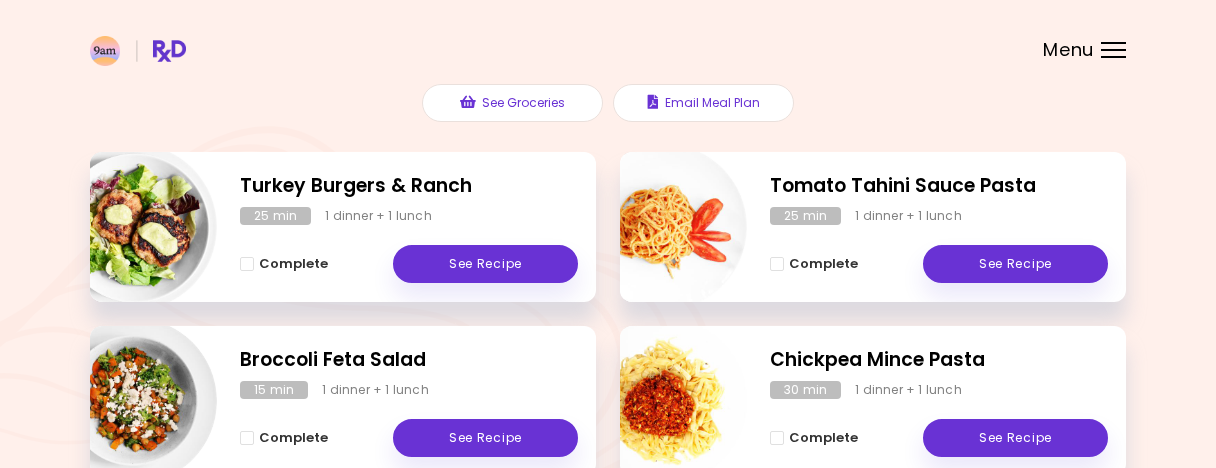 scroll, scrollTop: 267, scrollLeft: 0, axis: vertical 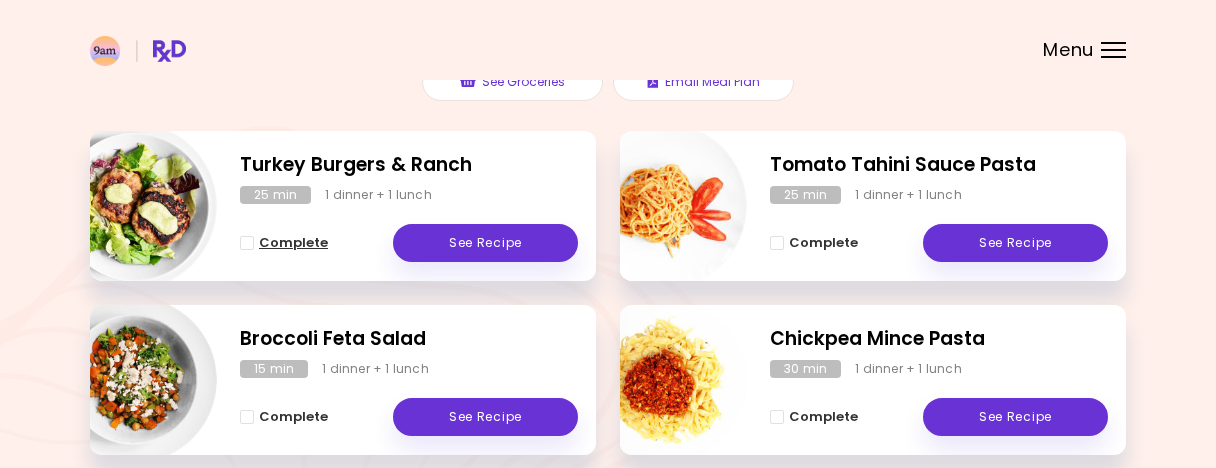 click on "Complete" at bounding box center [293, 243] 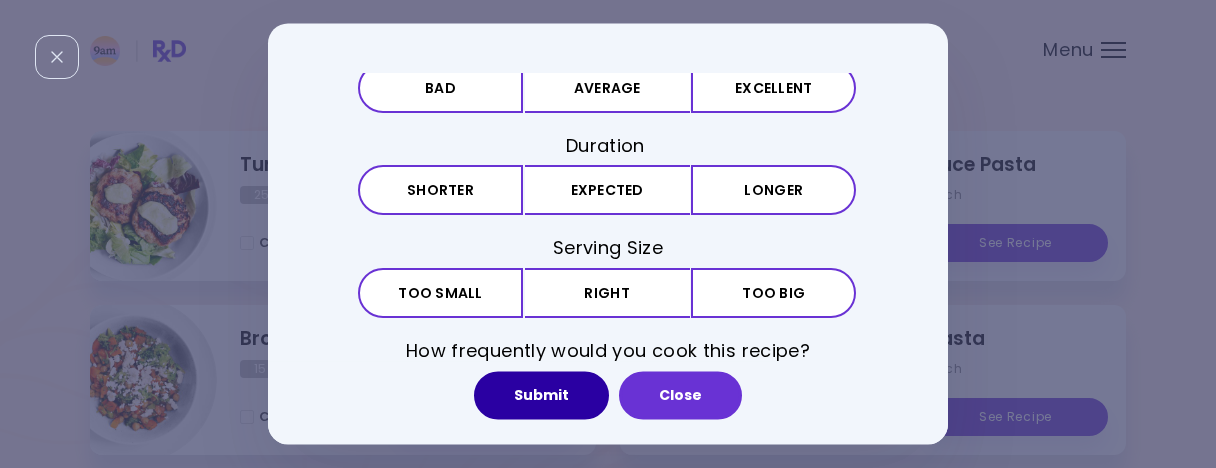 click on "Submit" at bounding box center [541, 396] 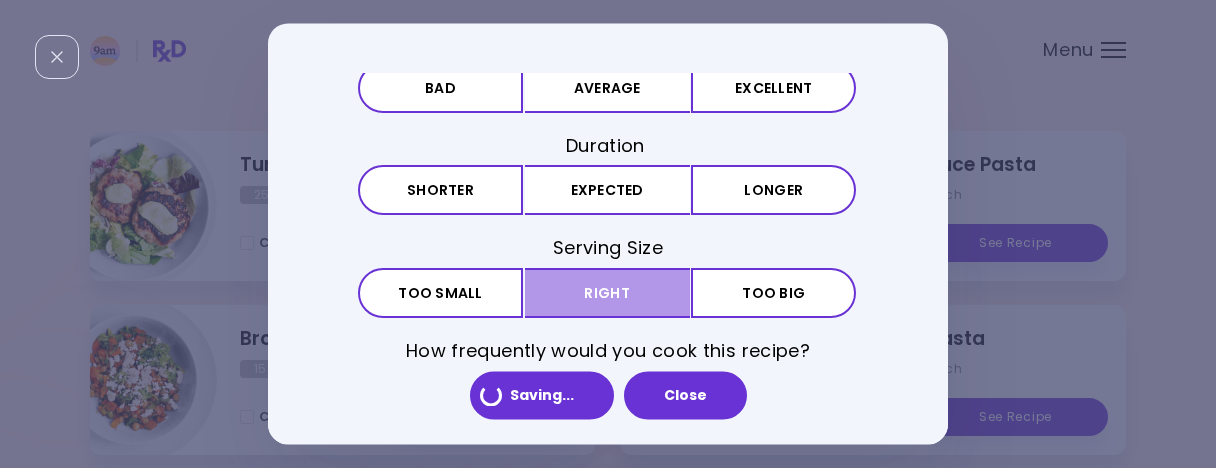 scroll, scrollTop: 0, scrollLeft: 0, axis: both 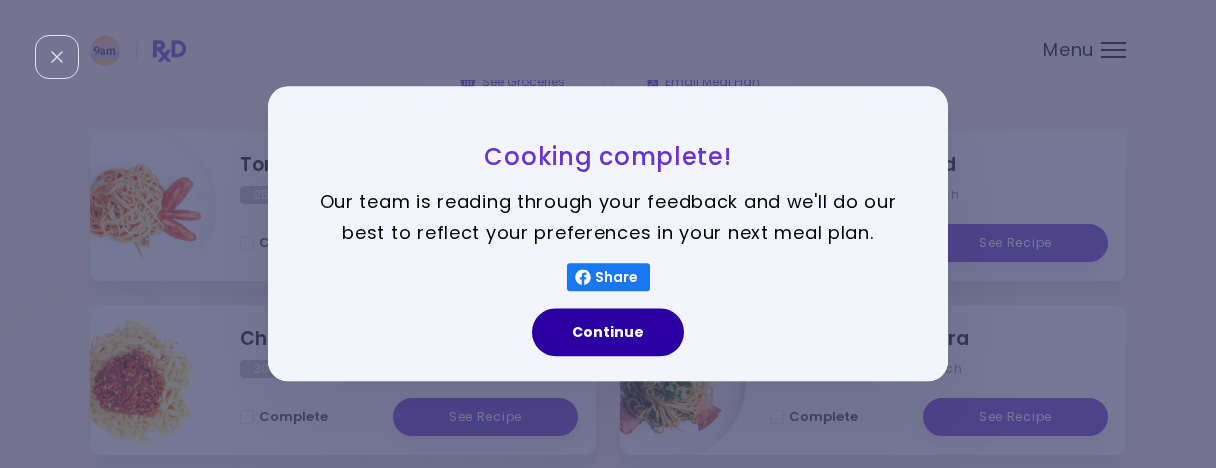 click on "Continue" at bounding box center (608, 333) 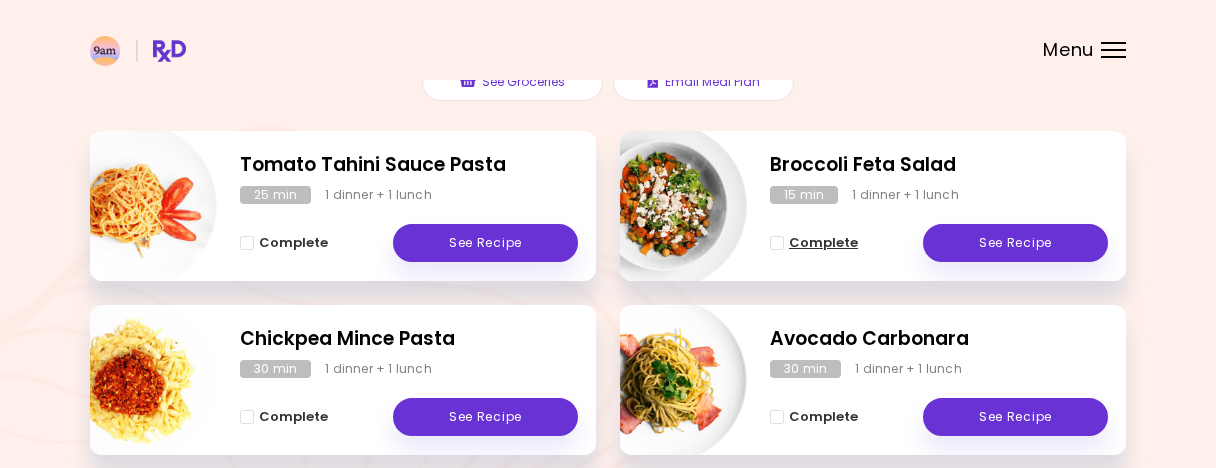 click on "Complete" at bounding box center [823, 243] 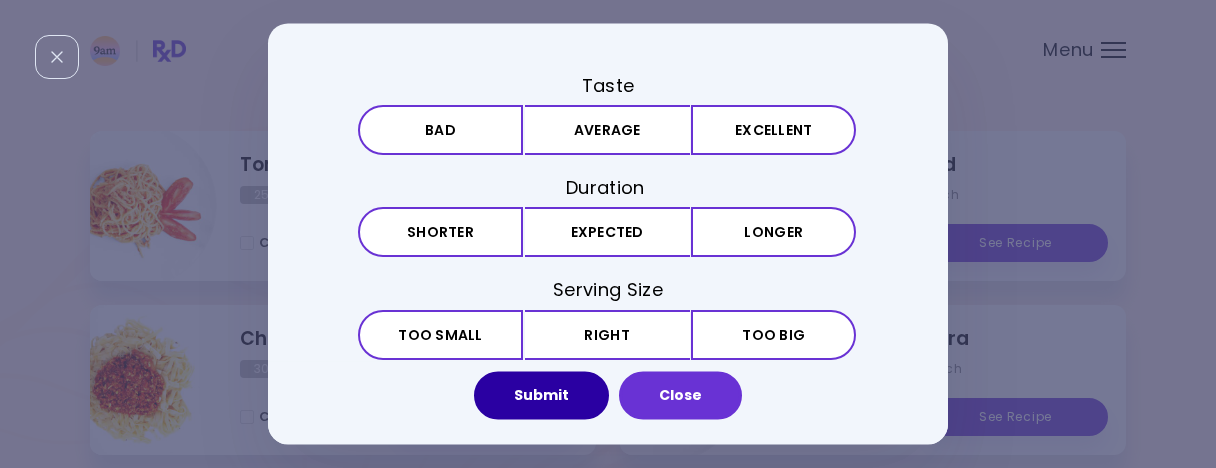 click on "Submit" at bounding box center [541, 396] 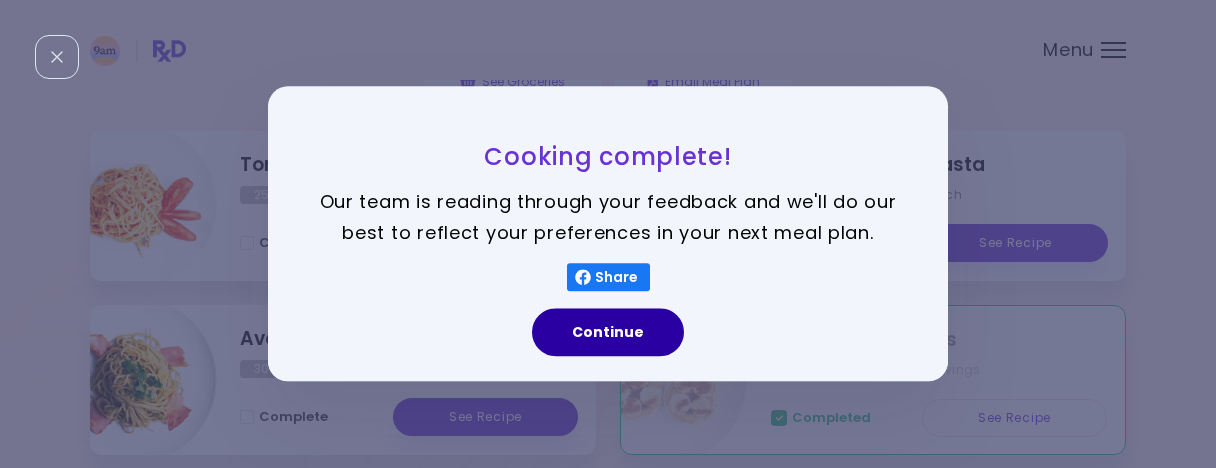 click on "Continue" at bounding box center [608, 333] 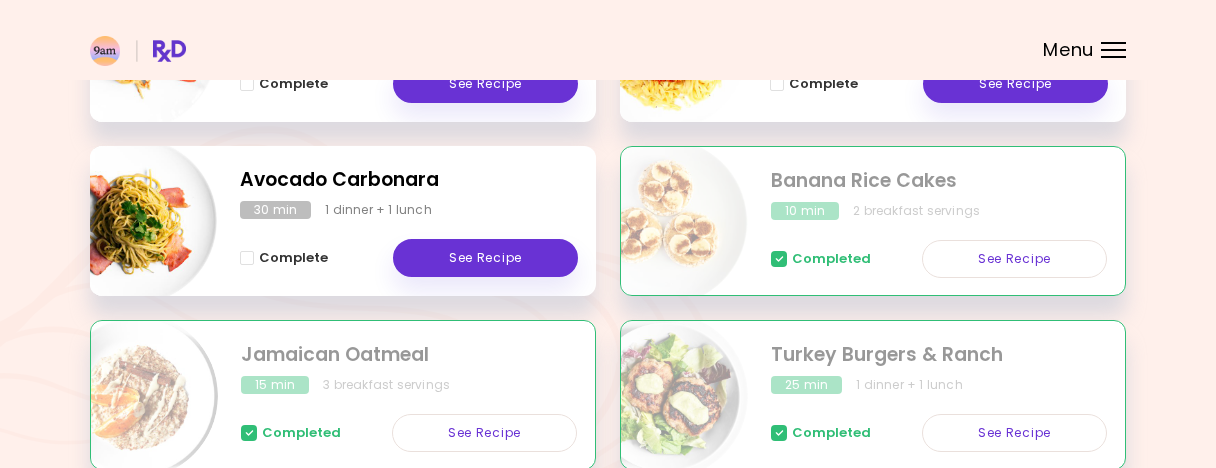 scroll, scrollTop: 443, scrollLeft: 0, axis: vertical 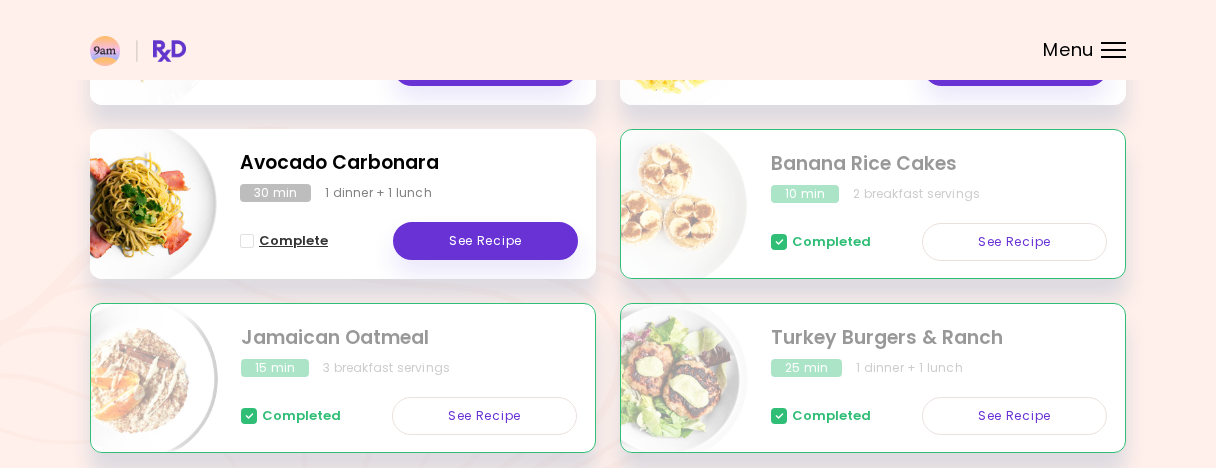 click on "Complete" at bounding box center (293, 241) 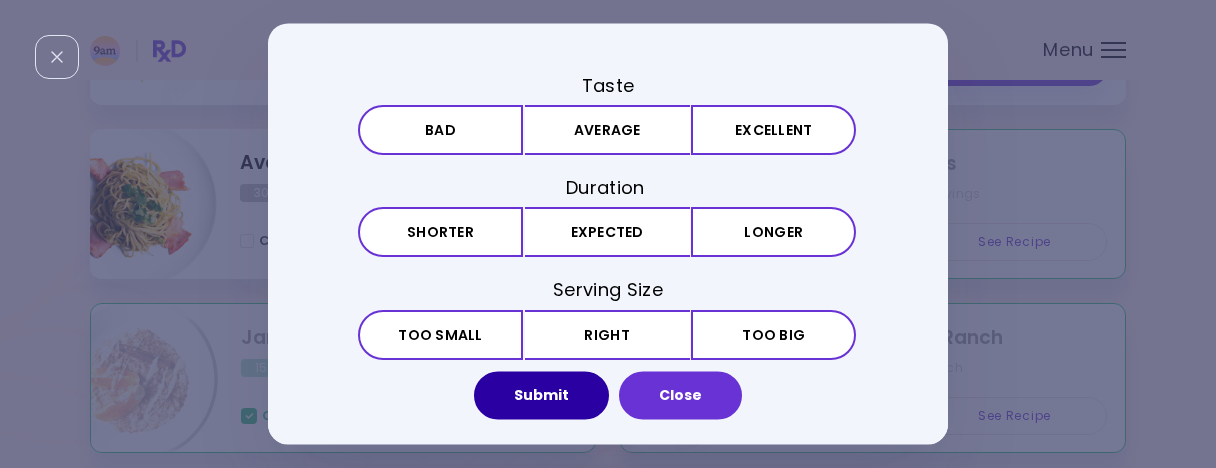 click on "Submit" at bounding box center [541, 396] 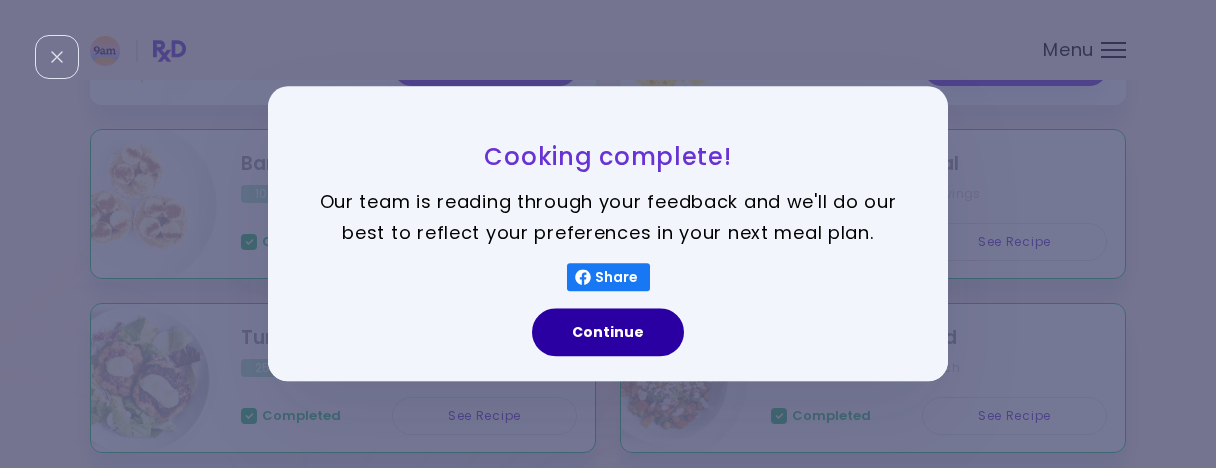 click on "Continue" at bounding box center (608, 333) 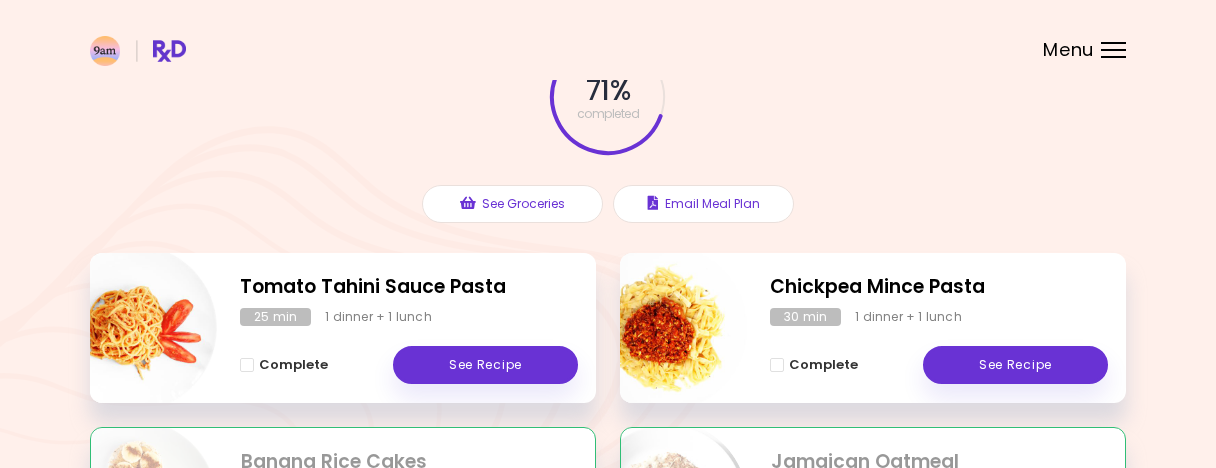 scroll, scrollTop: 231, scrollLeft: 0, axis: vertical 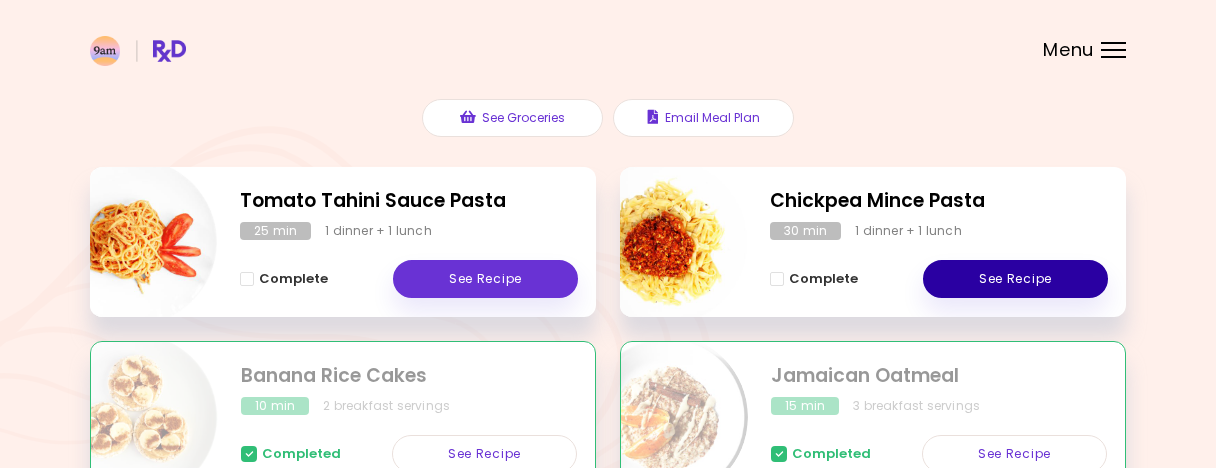 click on "See Recipe" at bounding box center [1015, 279] 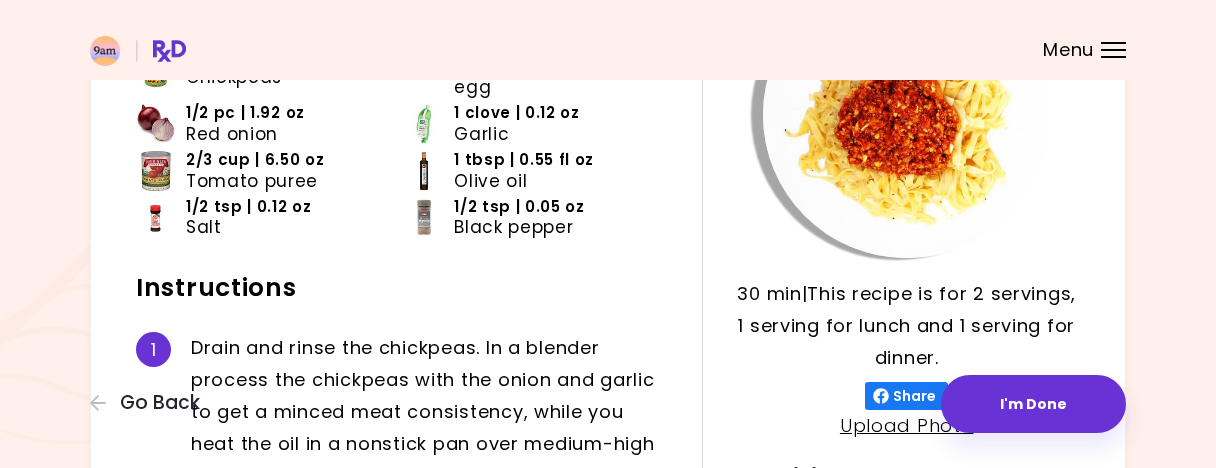 scroll, scrollTop: 0, scrollLeft: 0, axis: both 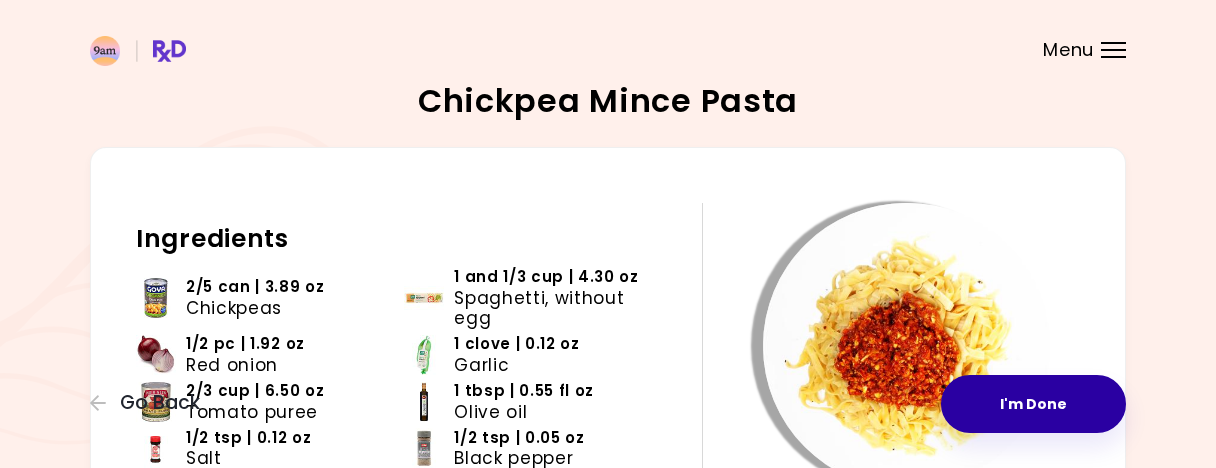 click on "I'm Done" at bounding box center (1033, 404) 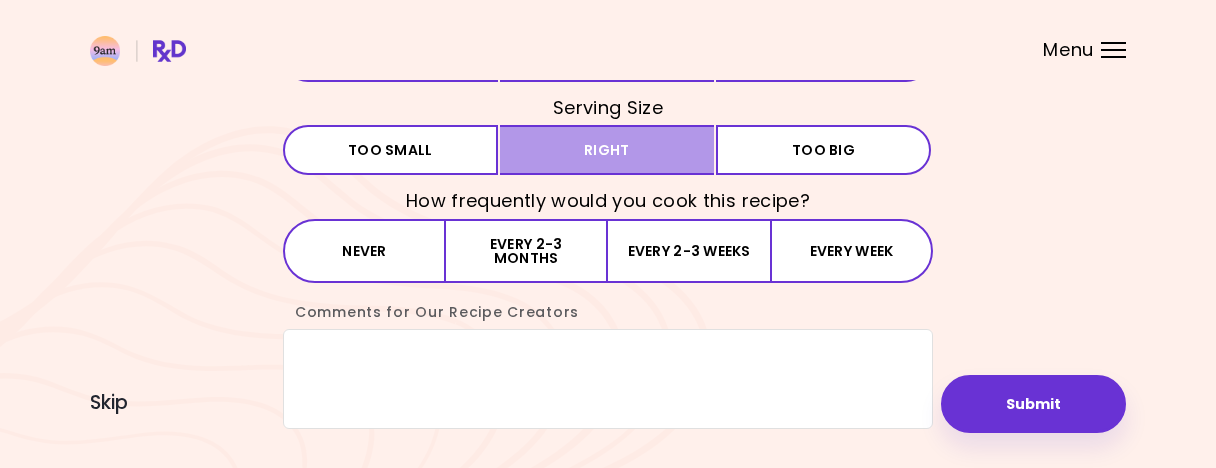 scroll, scrollTop: 249, scrollLeft: 0, axis: vertical 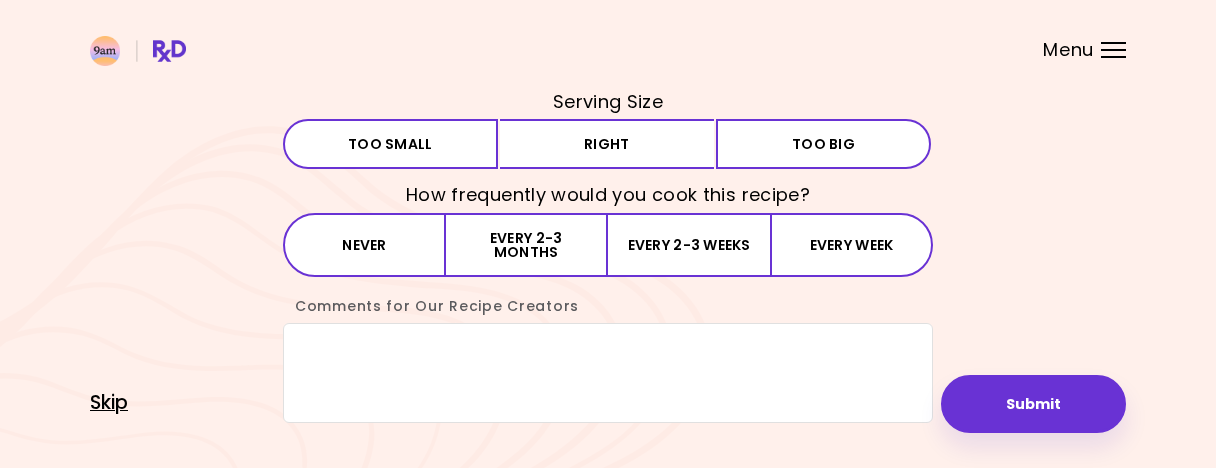 click on "Skip" at bounding box center (109, 403) 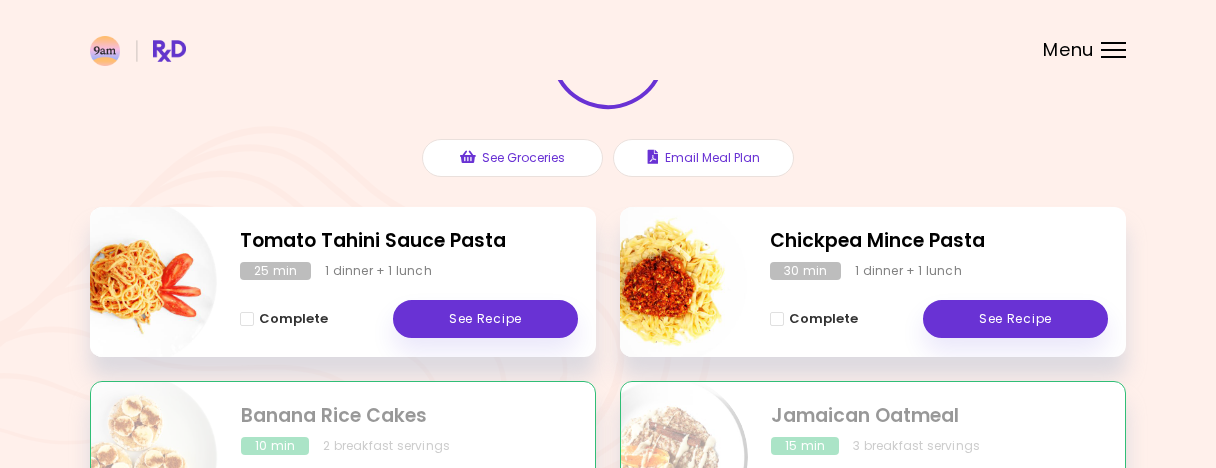scroll, scrollTop: 251, scrollLeft: 0, axis: vertical 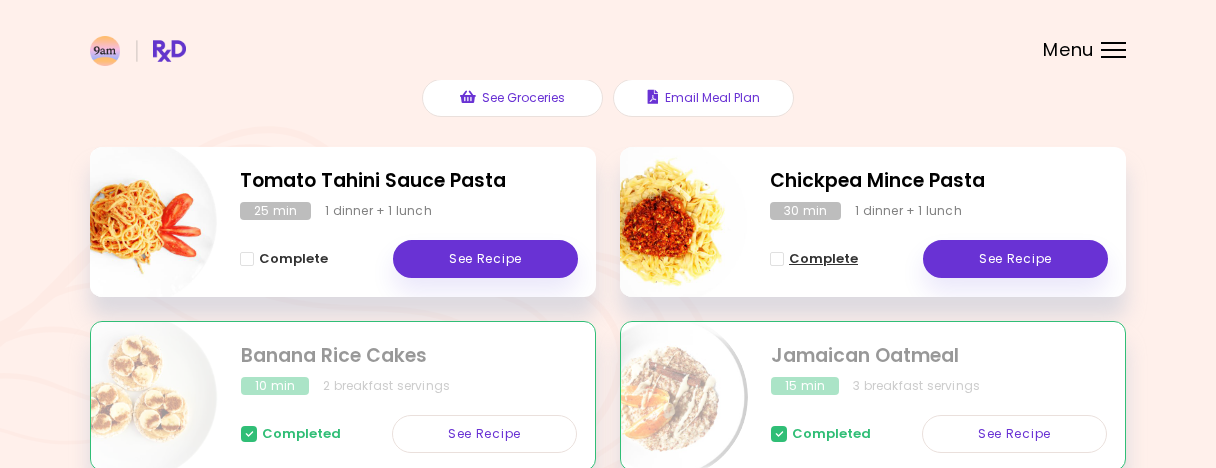 click on "Complete" at bounding box center [814, 259] 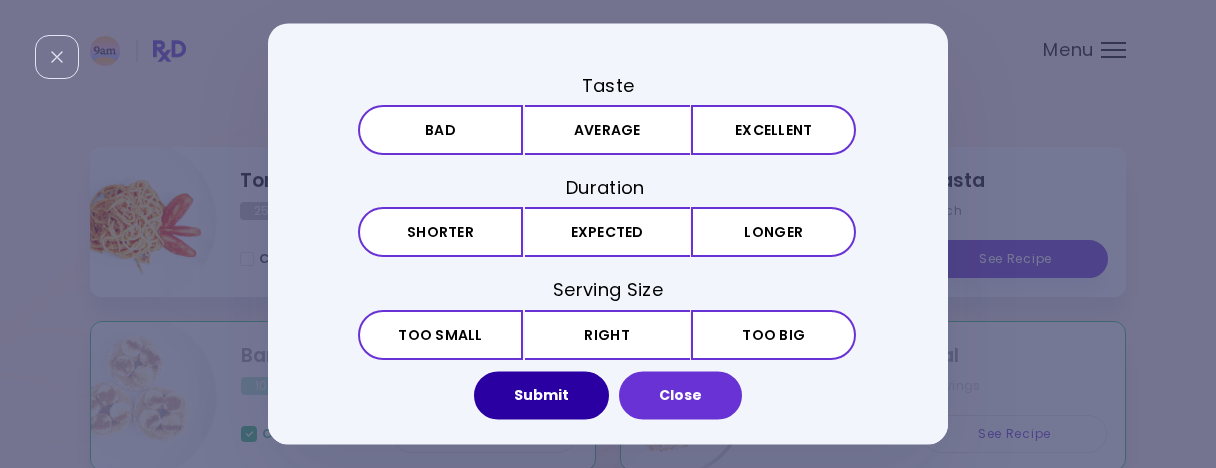 click on "Submit" at bounding box center (541, 396) 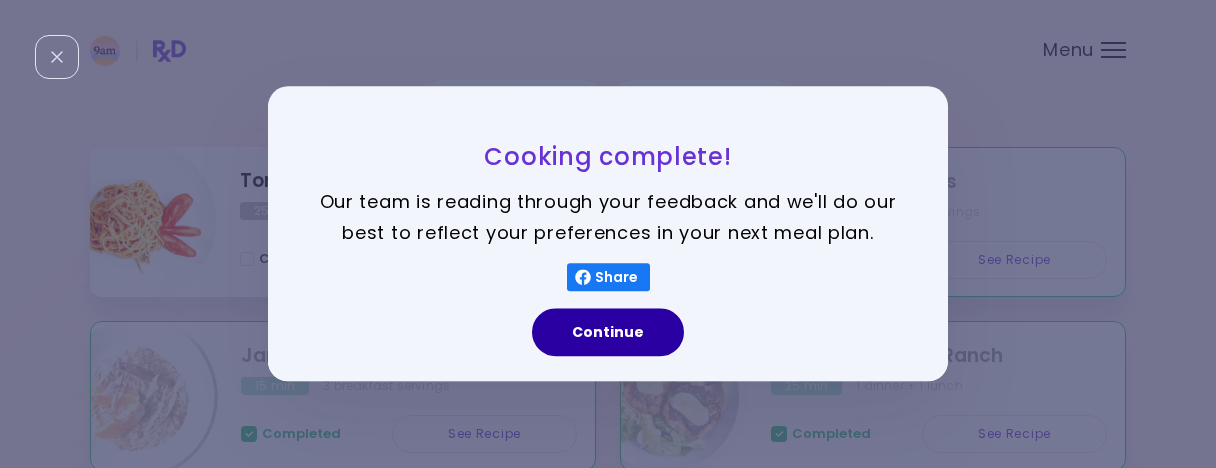 click on "Continue" at bounding box center (608, 333) 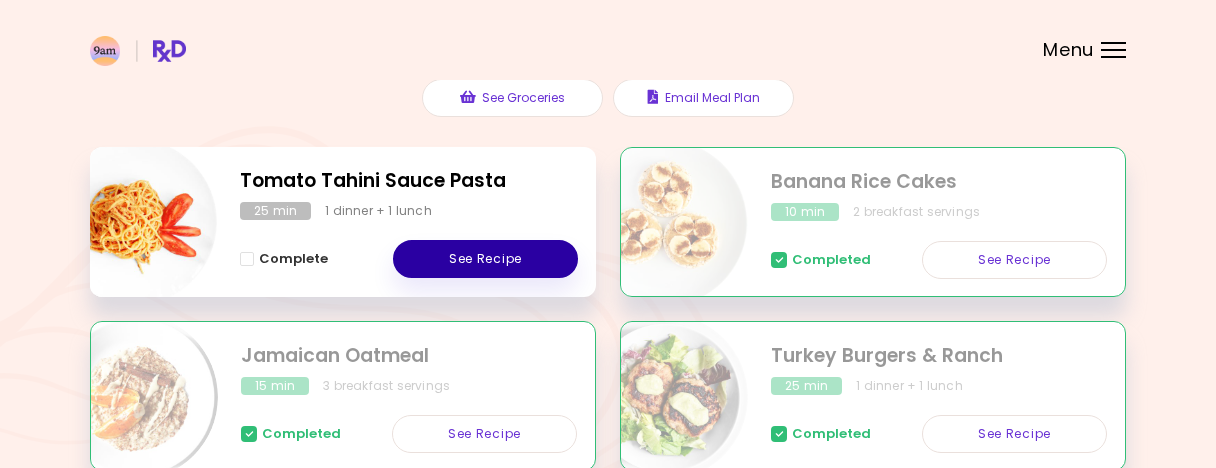 click on "See Recipe" at bounding box center (485, 259) 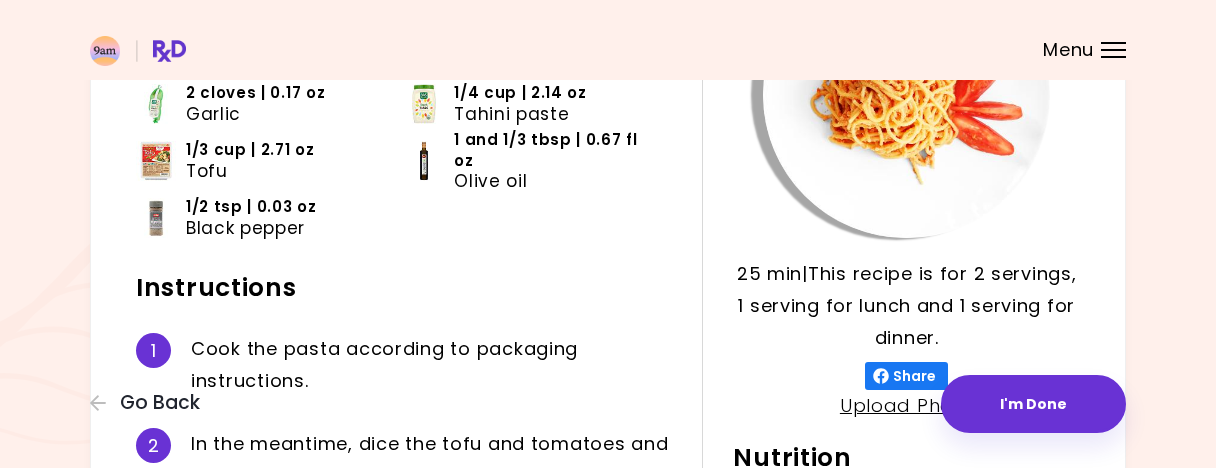 scroll, scrollTop: 0, scrollLeft: 0, axis: both 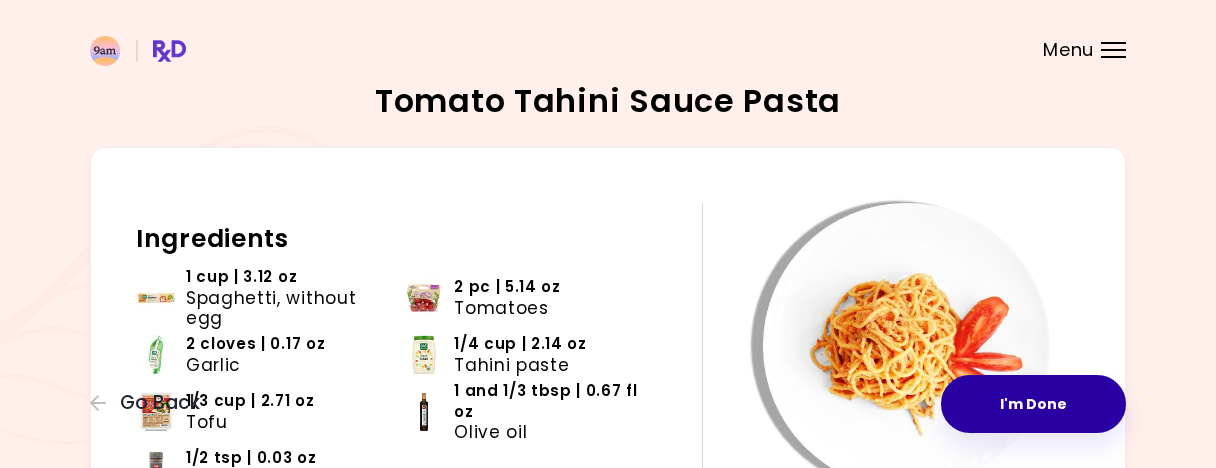 click on "I'm Done" at bounding box center [1033, 404] 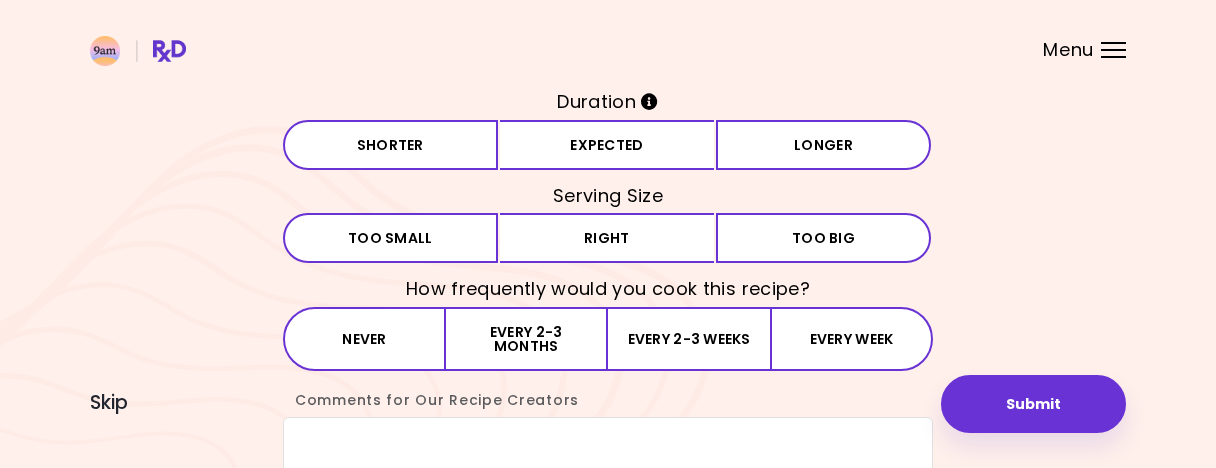scroll, scrollTop: 198, scrollLeft: 0, axis: vertical 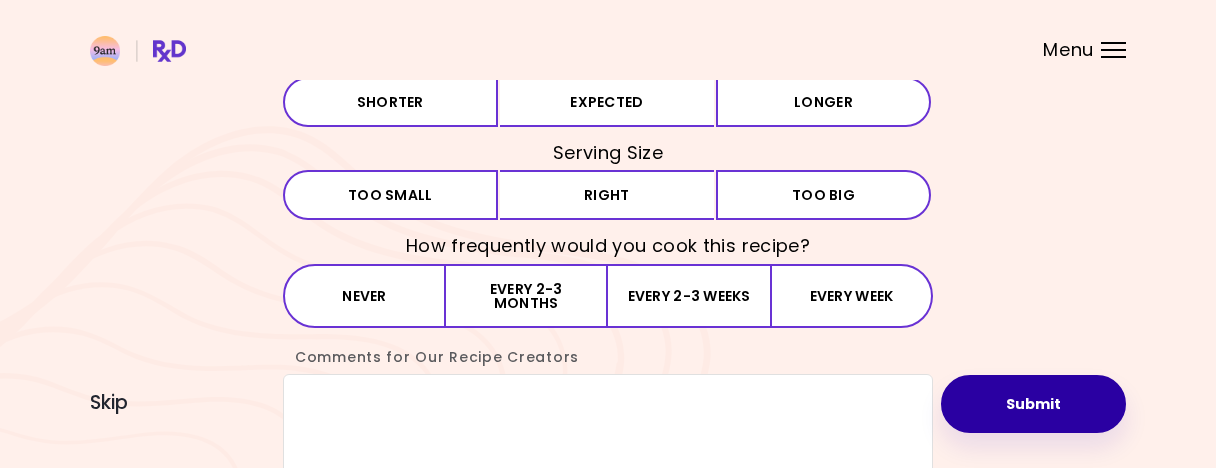 click on "Submit" at bounding box center (1033, 404) 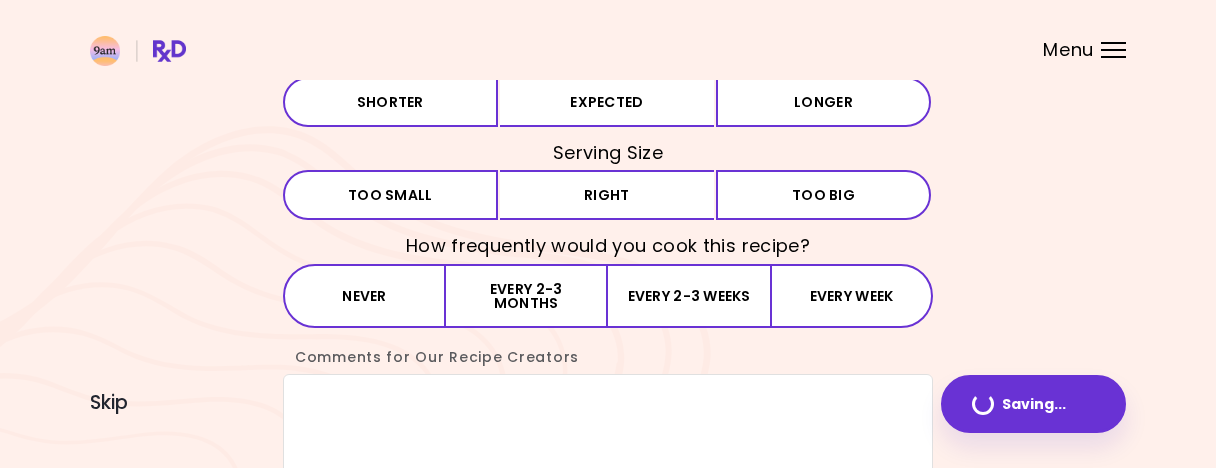 scroll, scrollTop: 0, scrollLeft: 0, axis: both 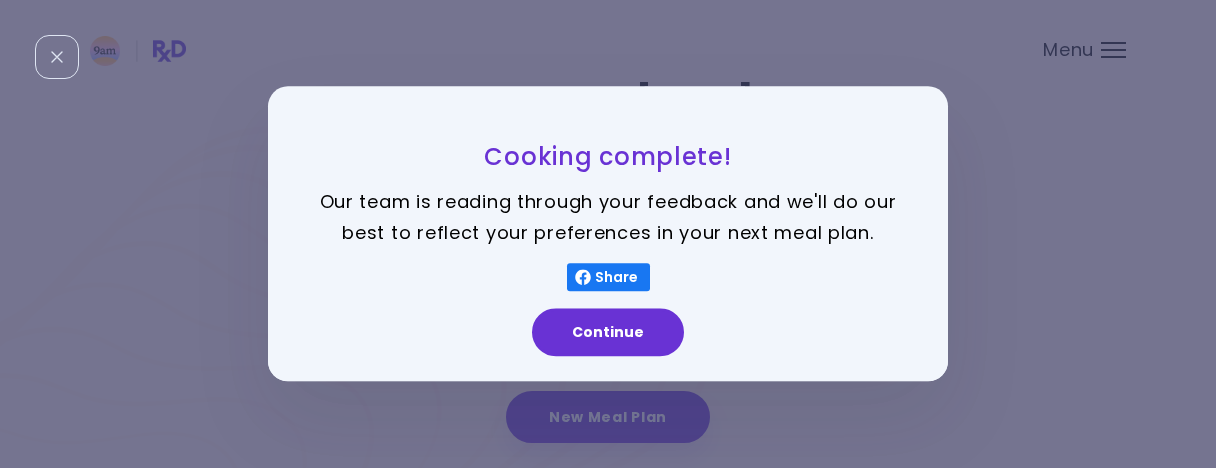 click on "Continue" at bounding box center [608, 340] 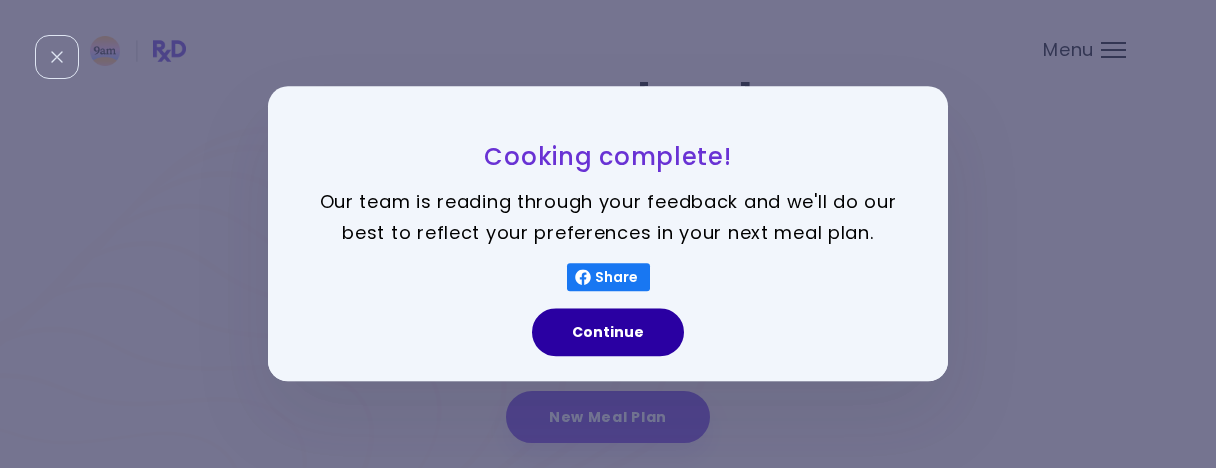 click on "Continue" at bounding box center [608, 333] 